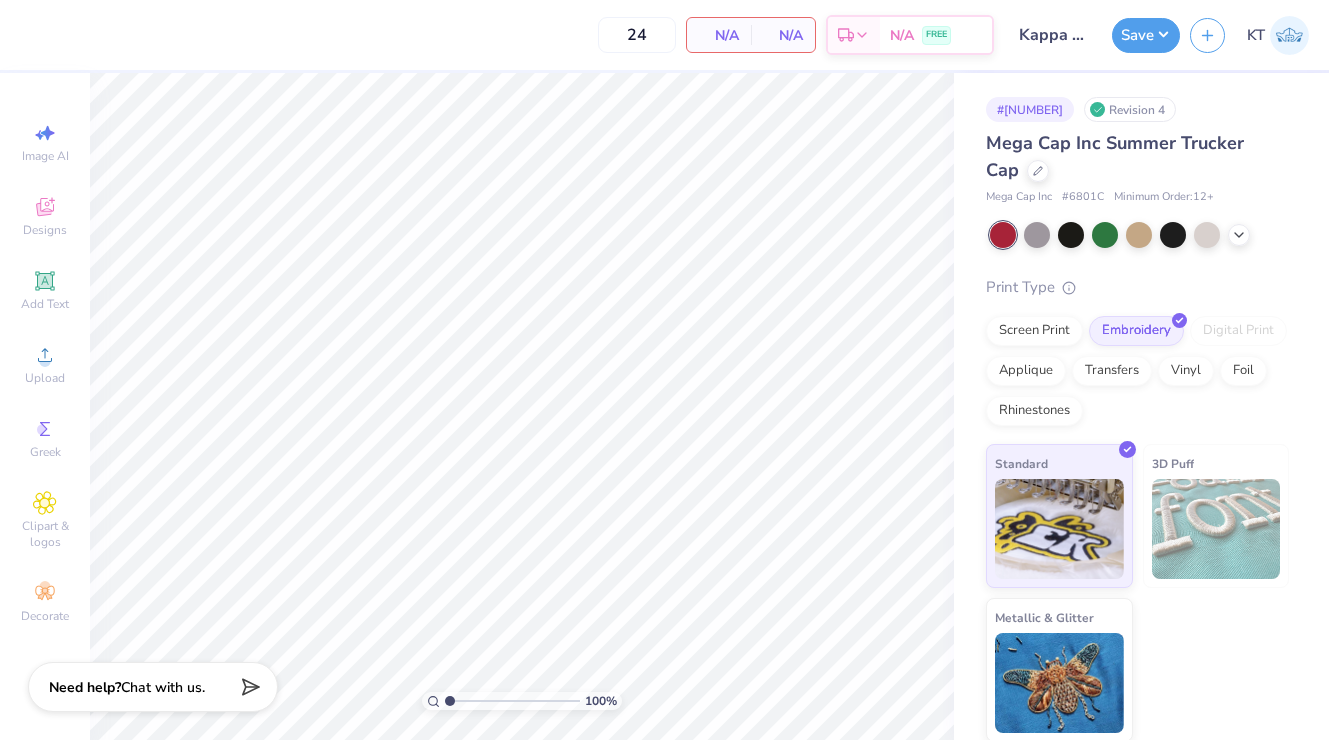 scroll, scrollTop: 0, scrollLeft: 0, axis: both 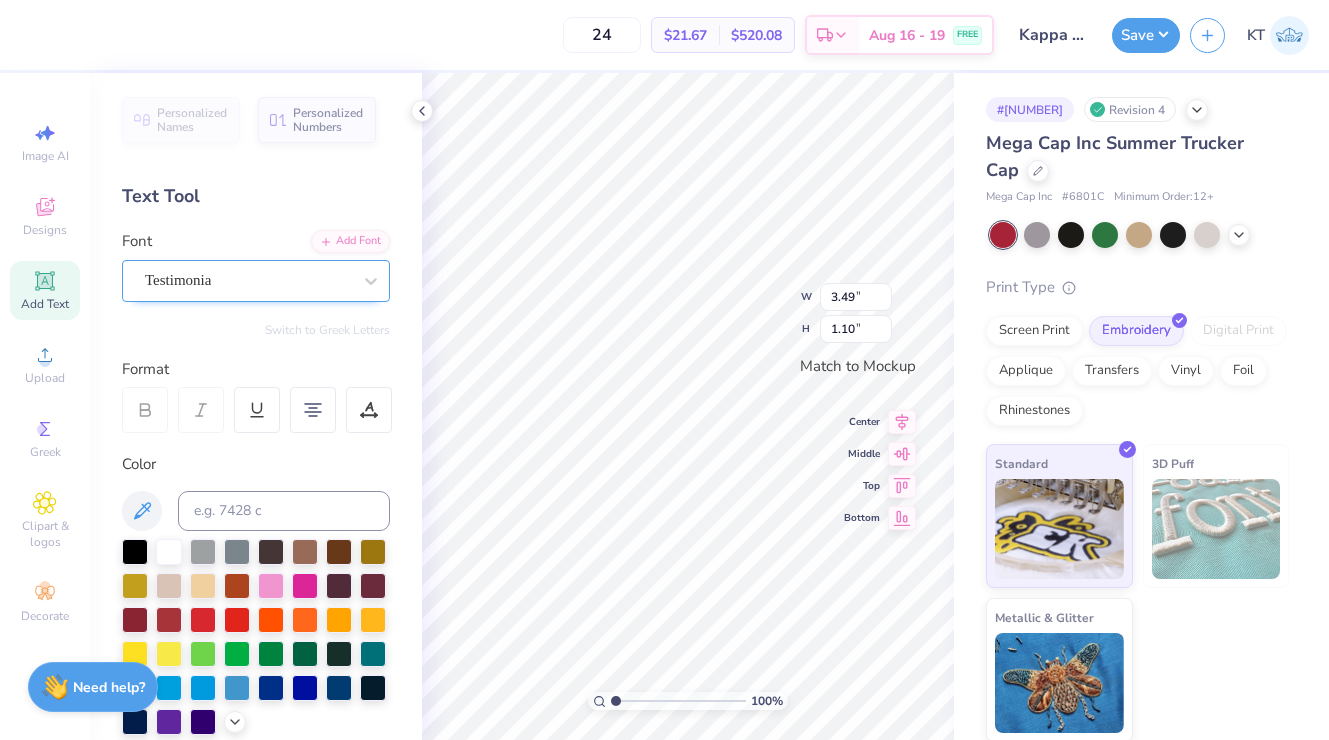 click on "Testimonia" at bounding box center [248, 280] 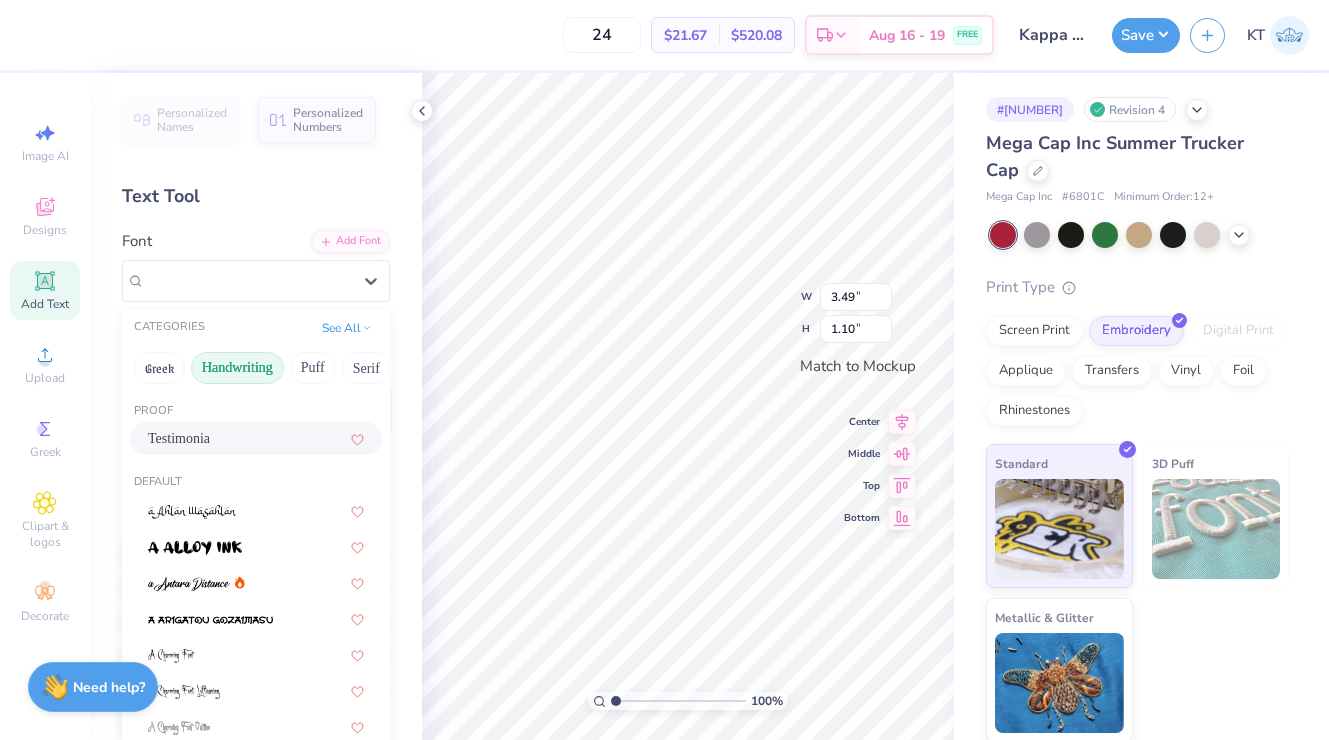 click on "Handwriting" at bounding box center (237, 368) 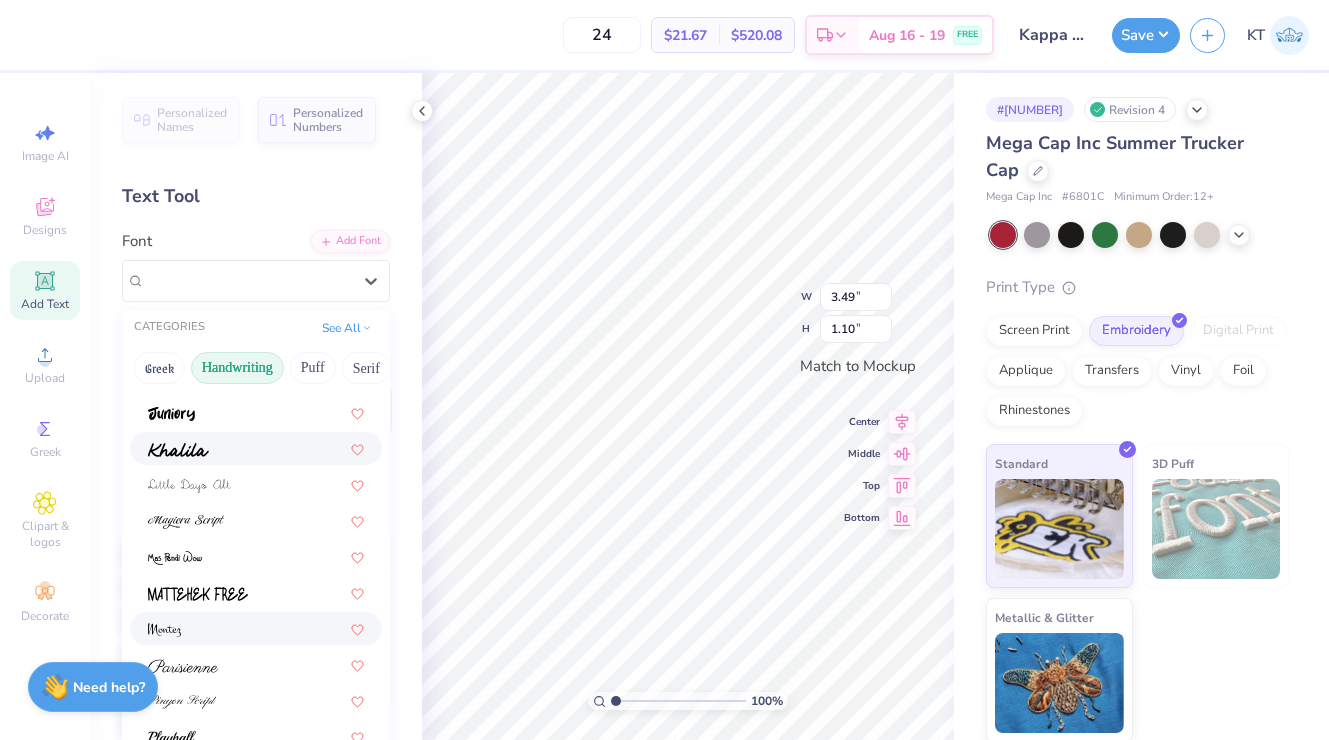 scroll, scrollTop: 418, scrollLeft: 0, axis: vertical 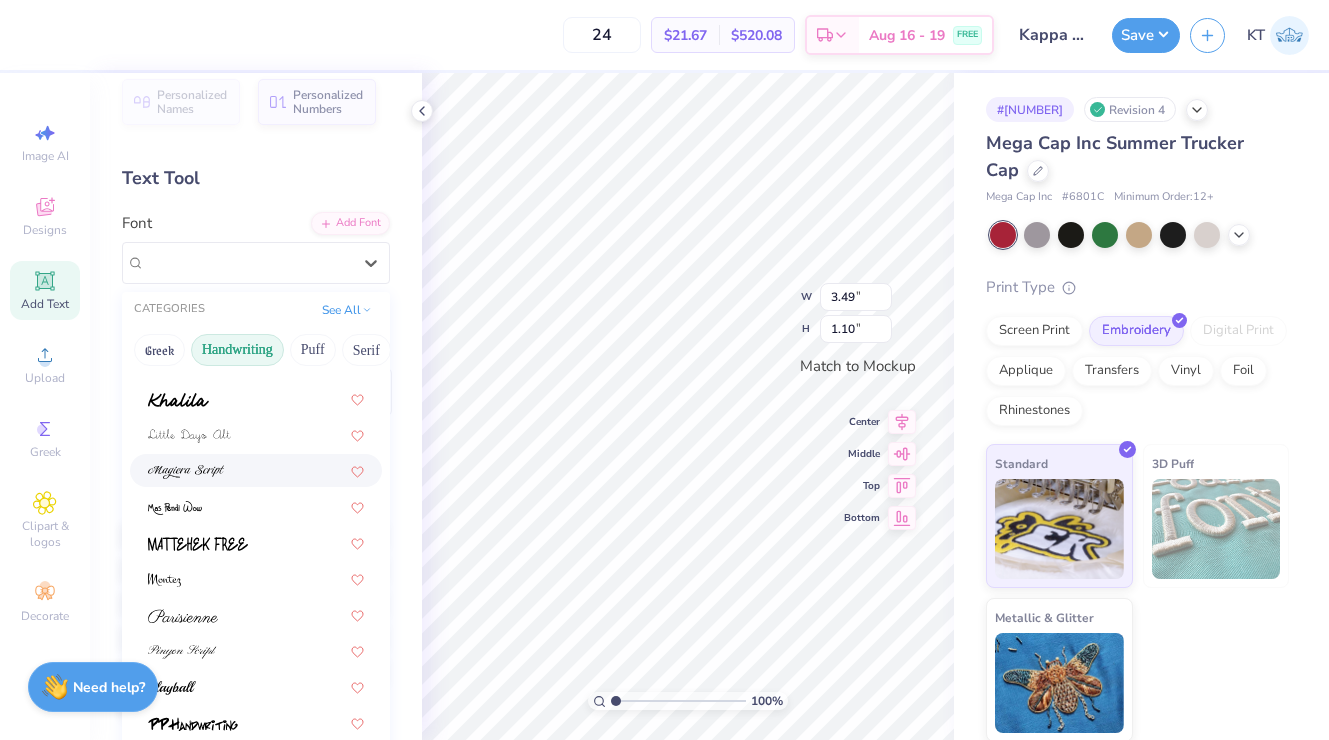 click at bounding box center (256, 470) 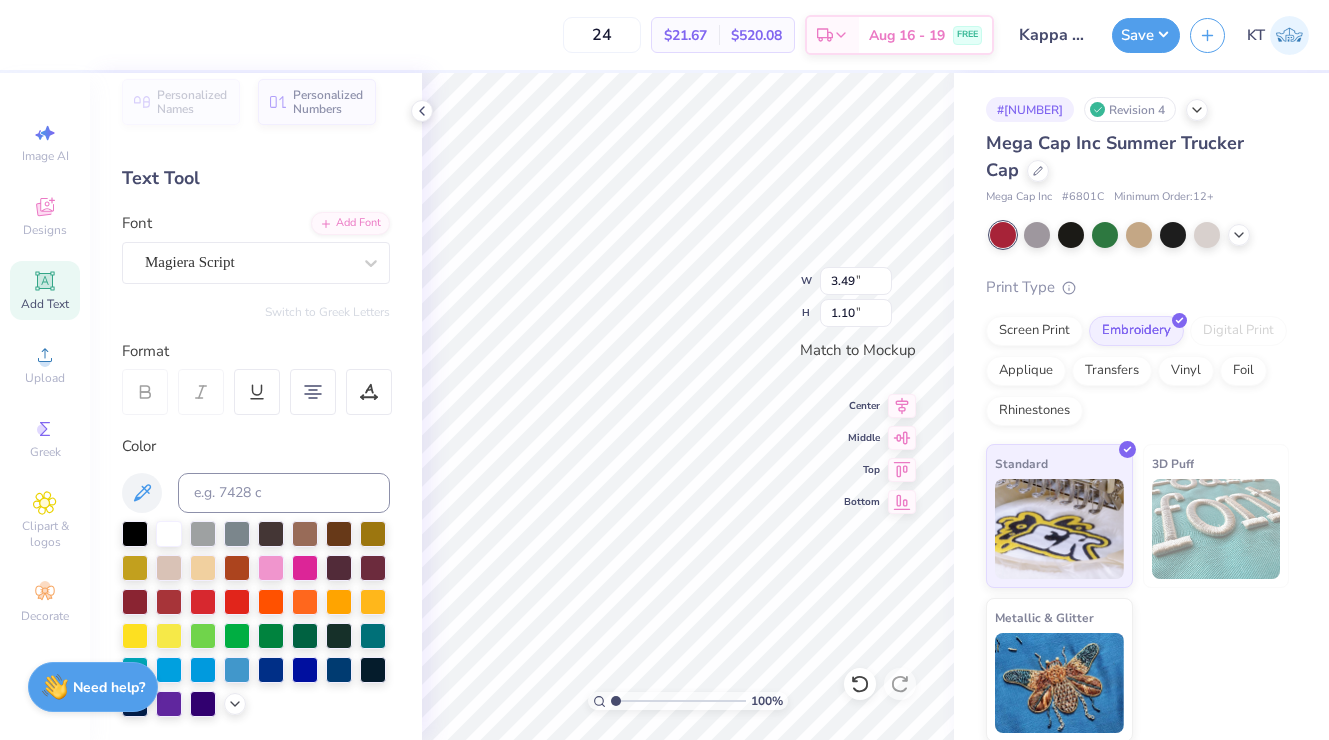 type on "4.82" 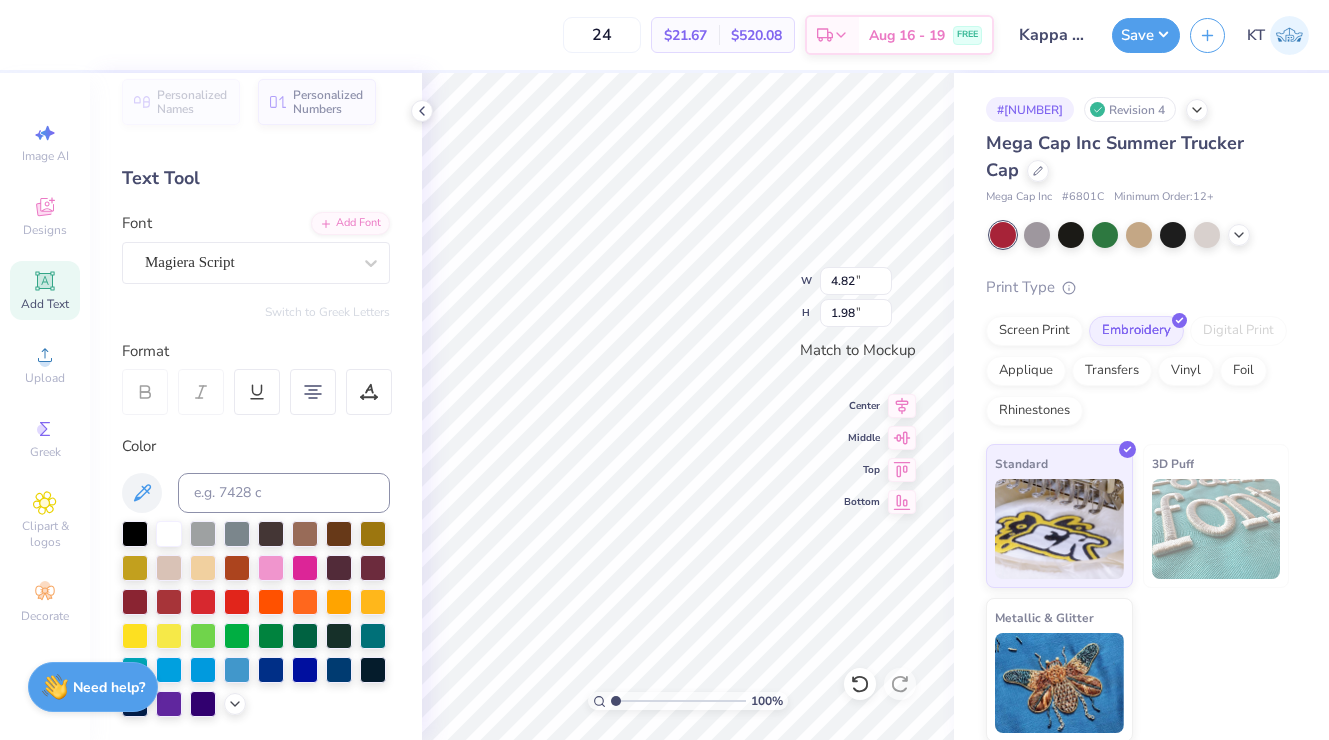 type on "3.49" 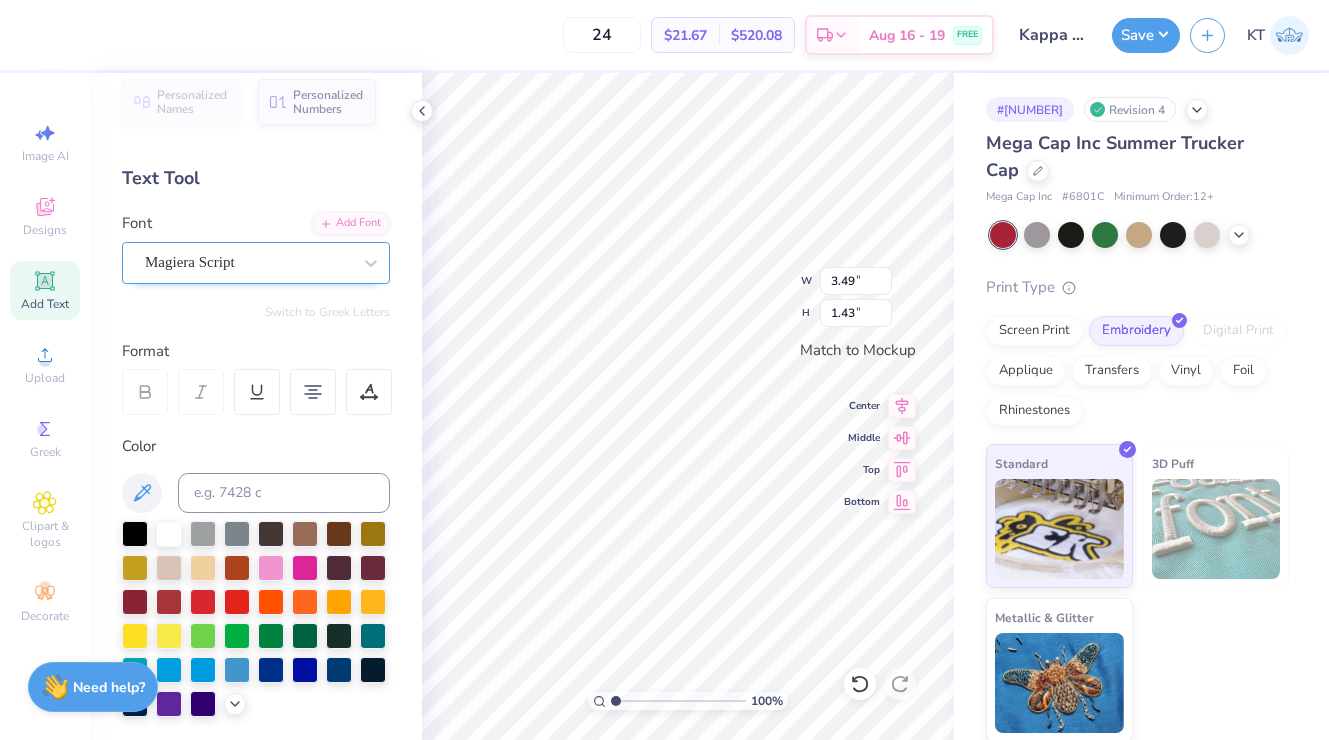 click on "Magiera Script" at bounding box center [248, 262] 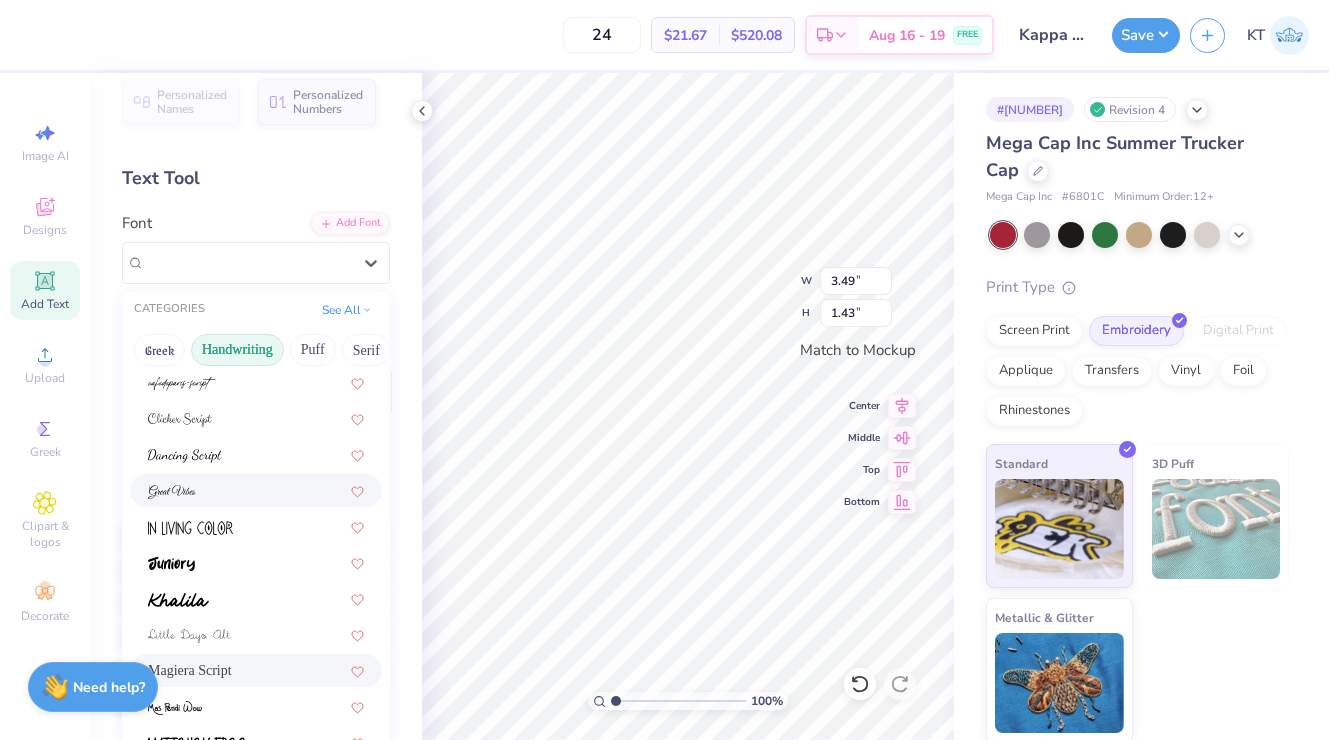 scroll, scrollTop: 418, scrollLeft: 0, axis: vertical 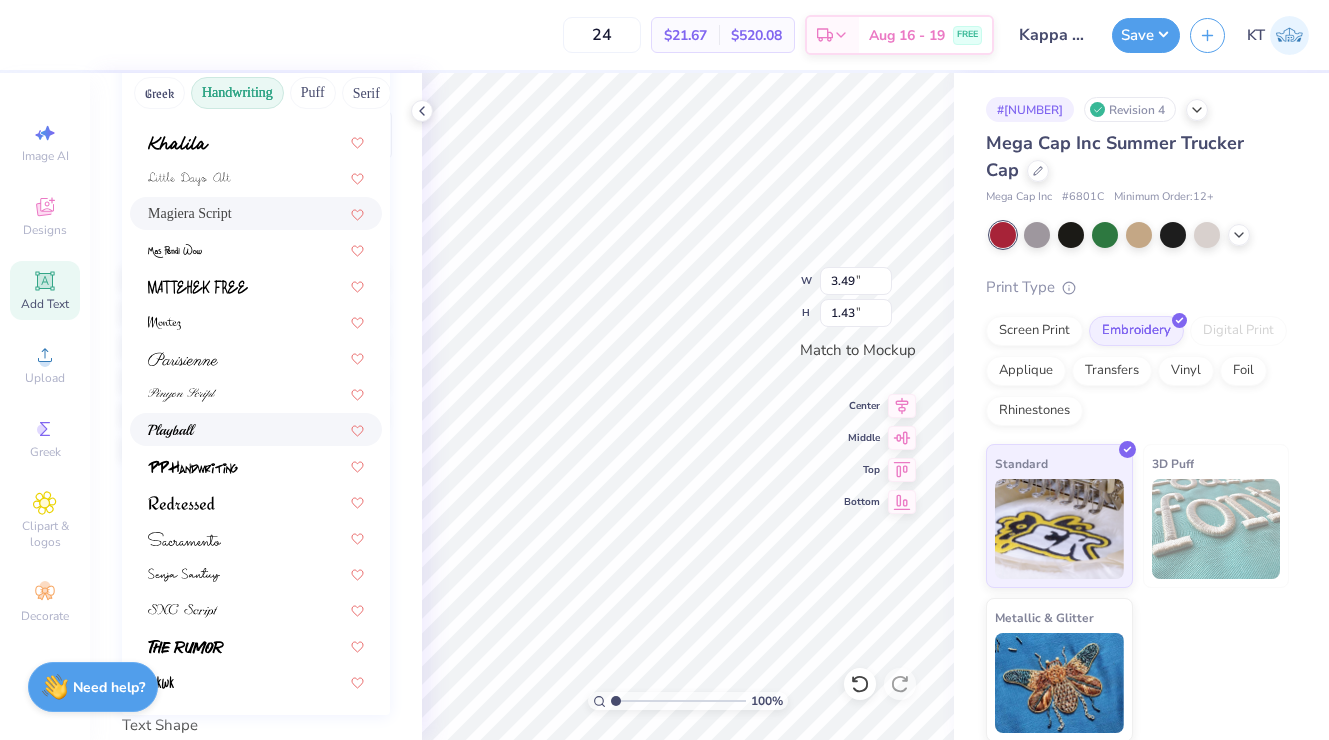click at bounding box center [256, 429] 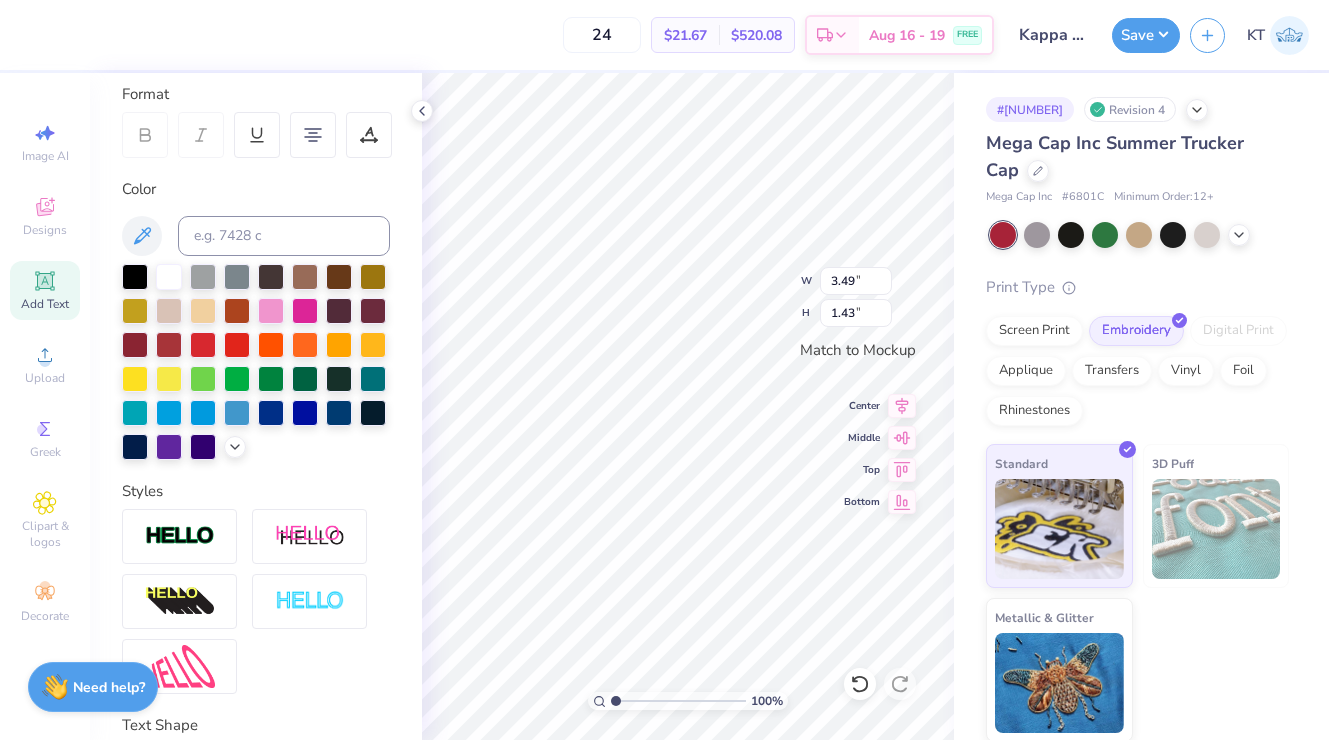 type on "2.76" 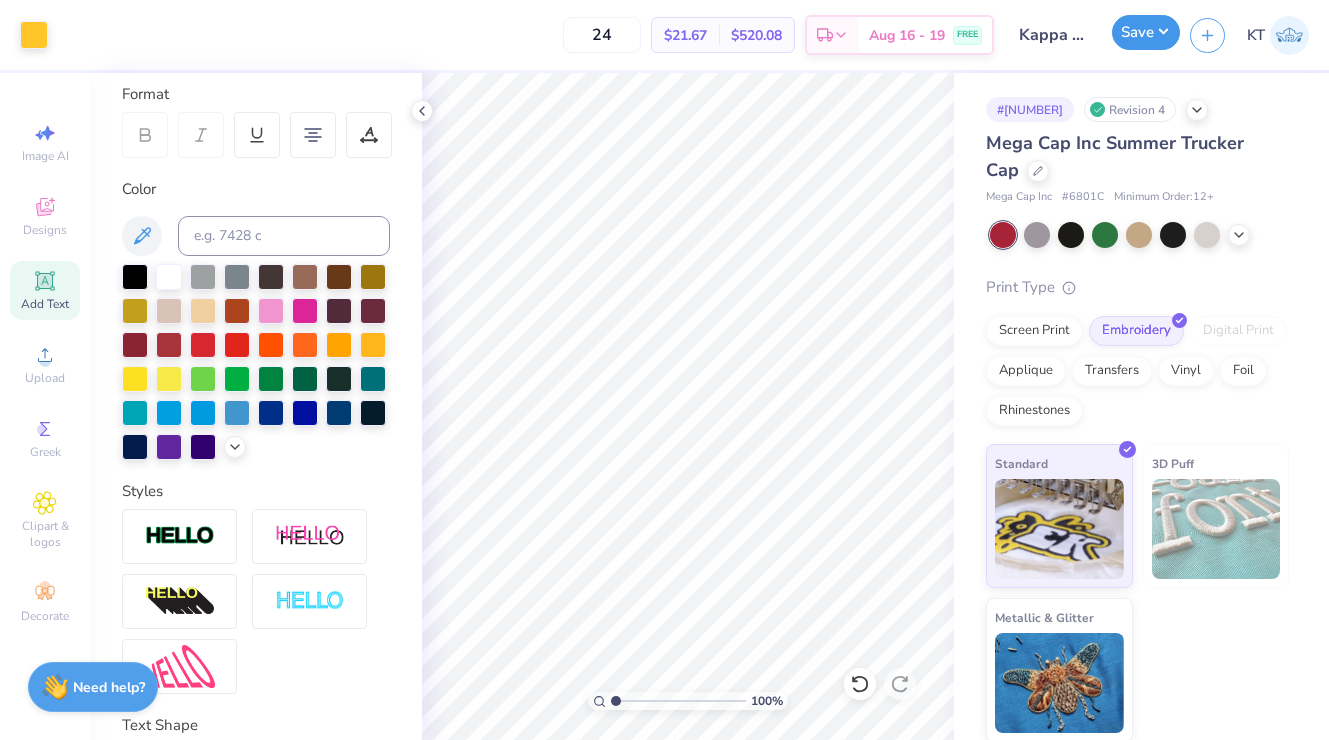 click on "Save" at bounding box center [1146, 32] 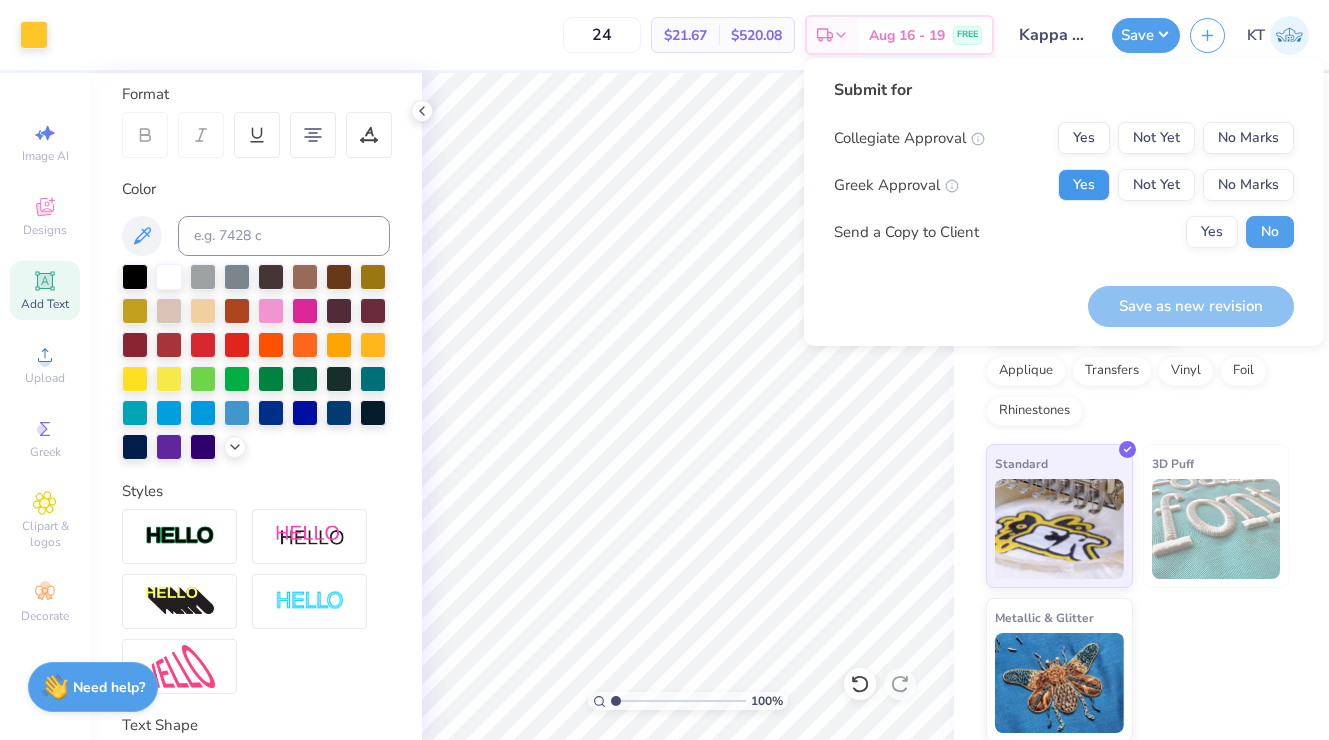 click on "Yes" at bounding box center [1084, 185] 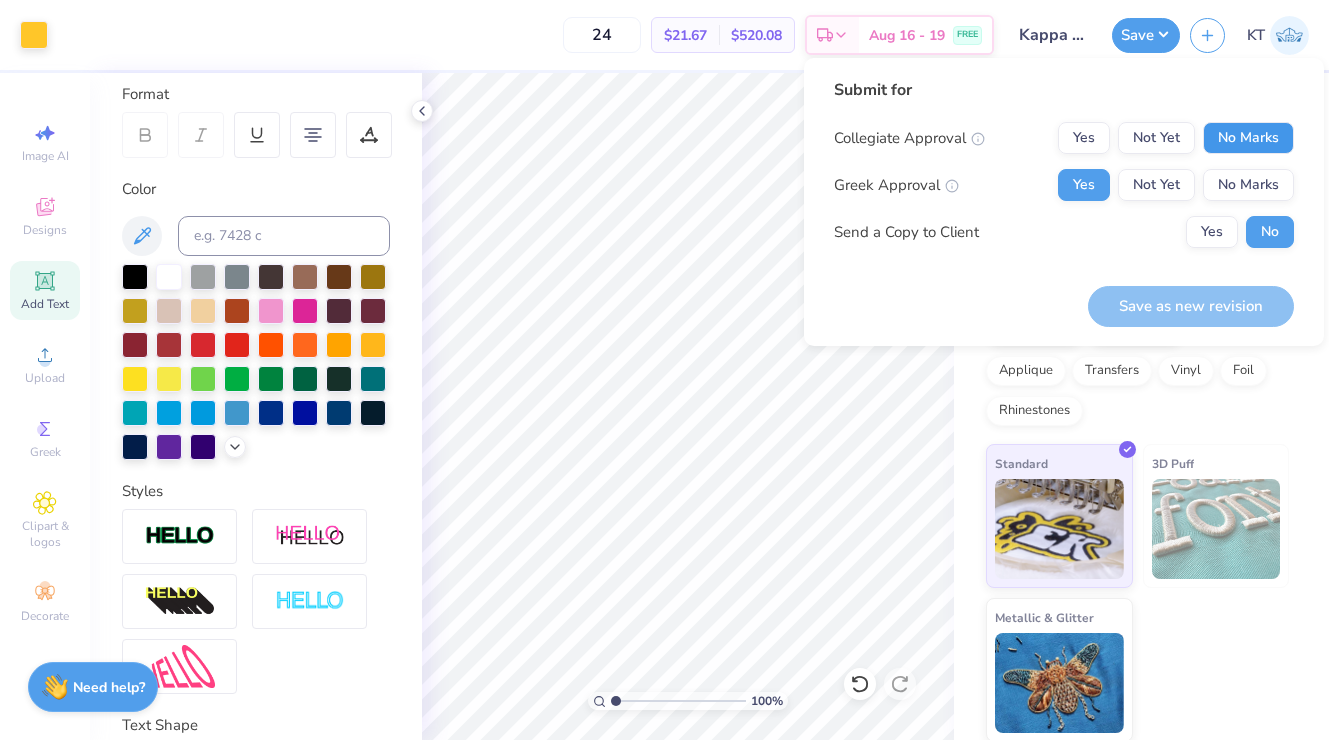 click on "No Marks" at bounding box center (1248, 138) 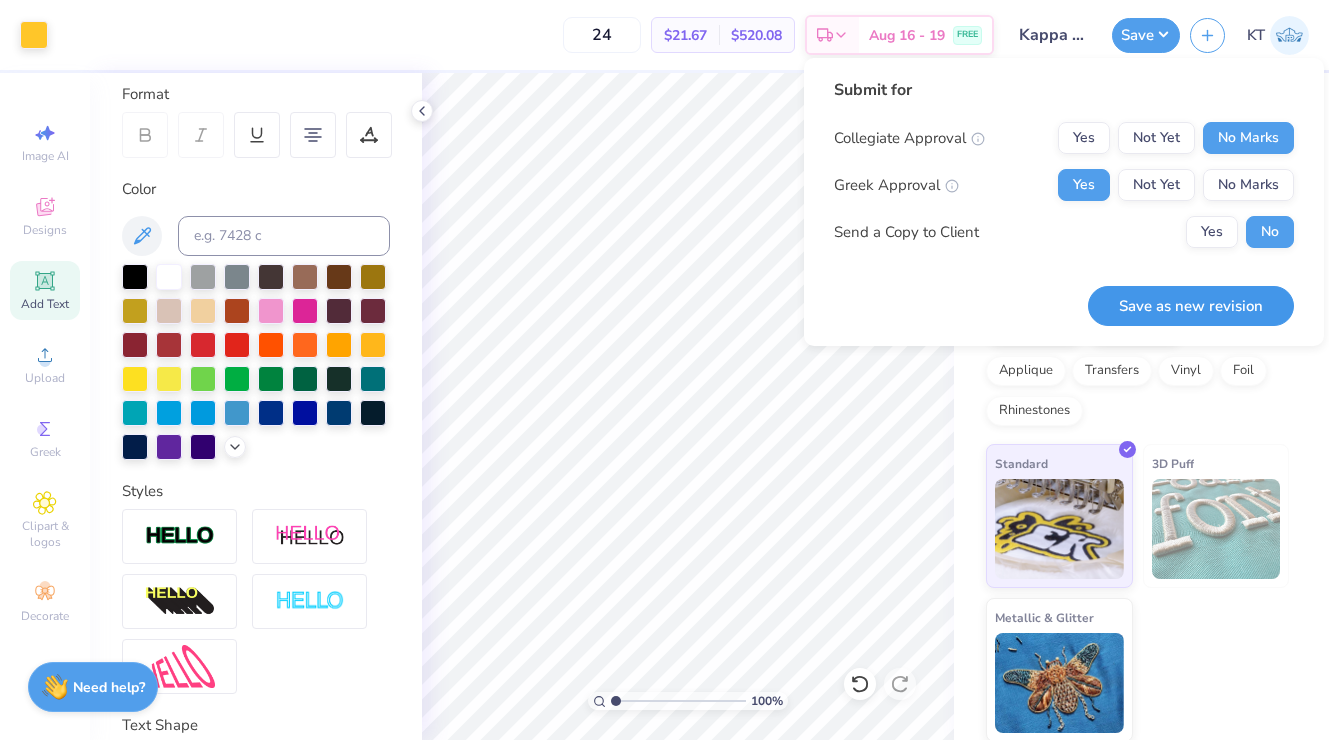 click on "Save as new revision" at bounding box center [1191, 306] 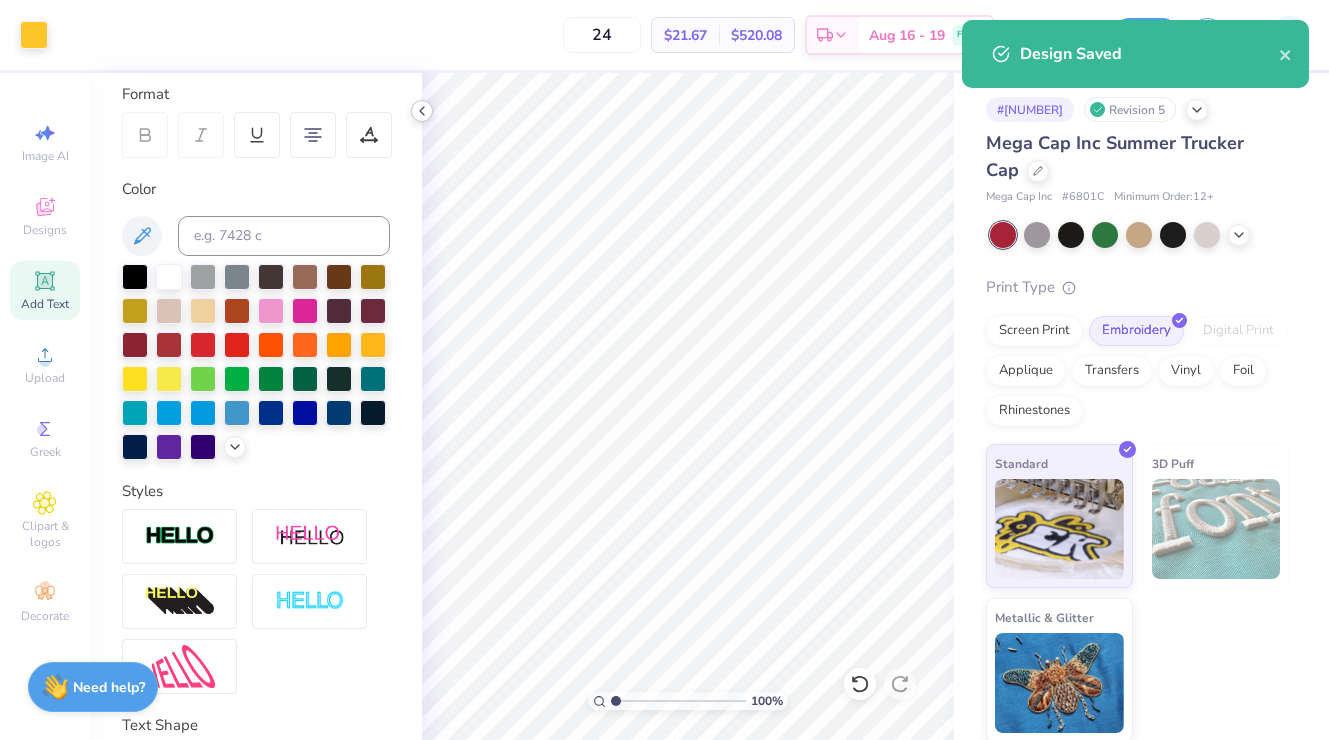 click 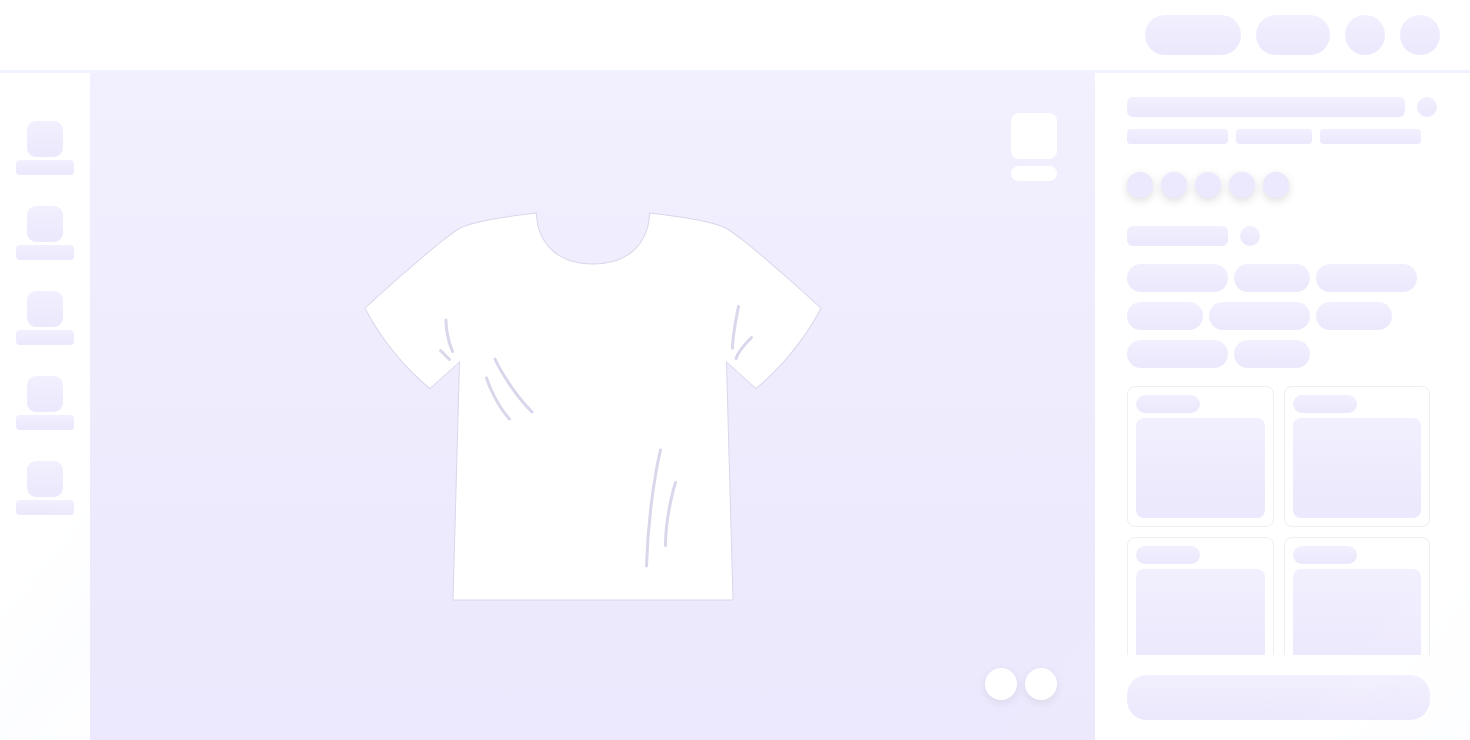 scroll, scrollTop: 0, scrollLeft: 0, axis: both 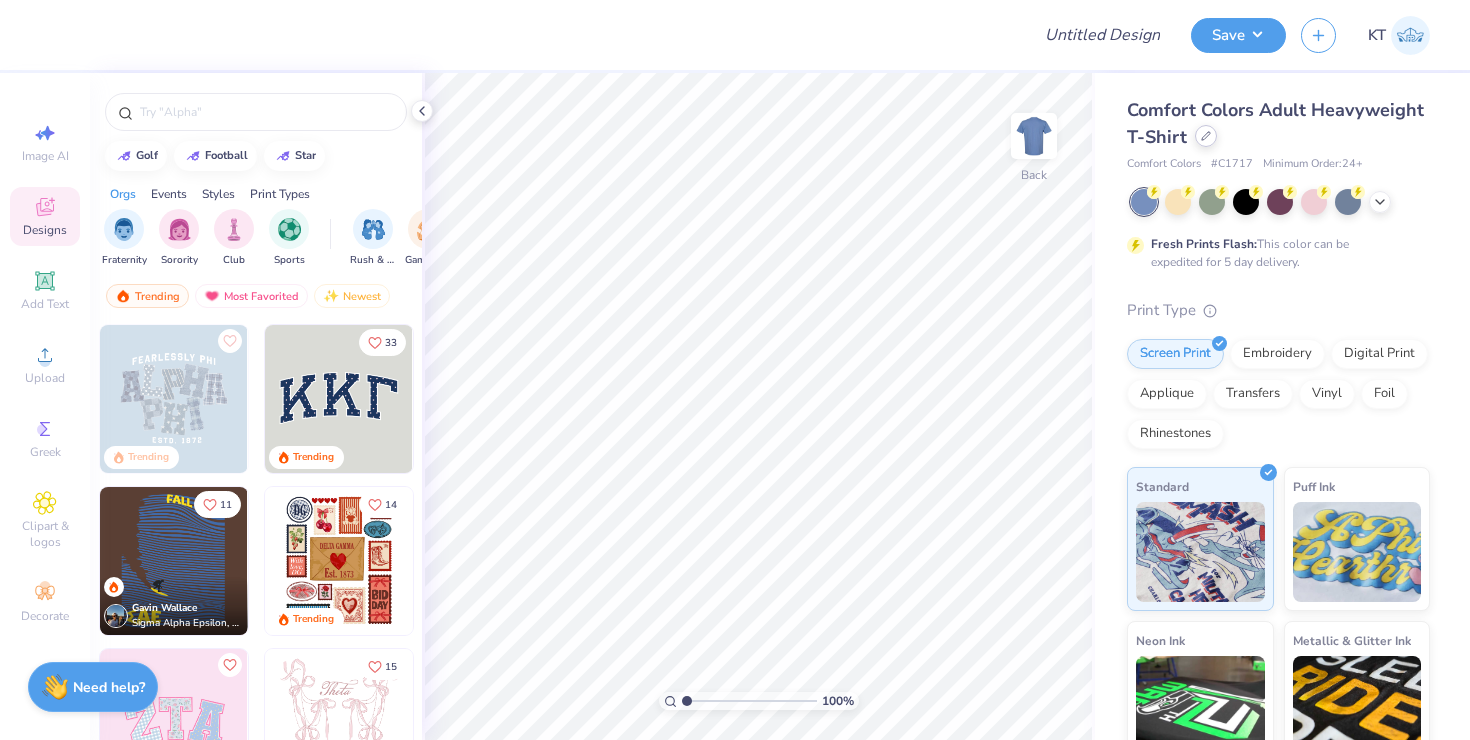 click at bounding box center [1206, 136] 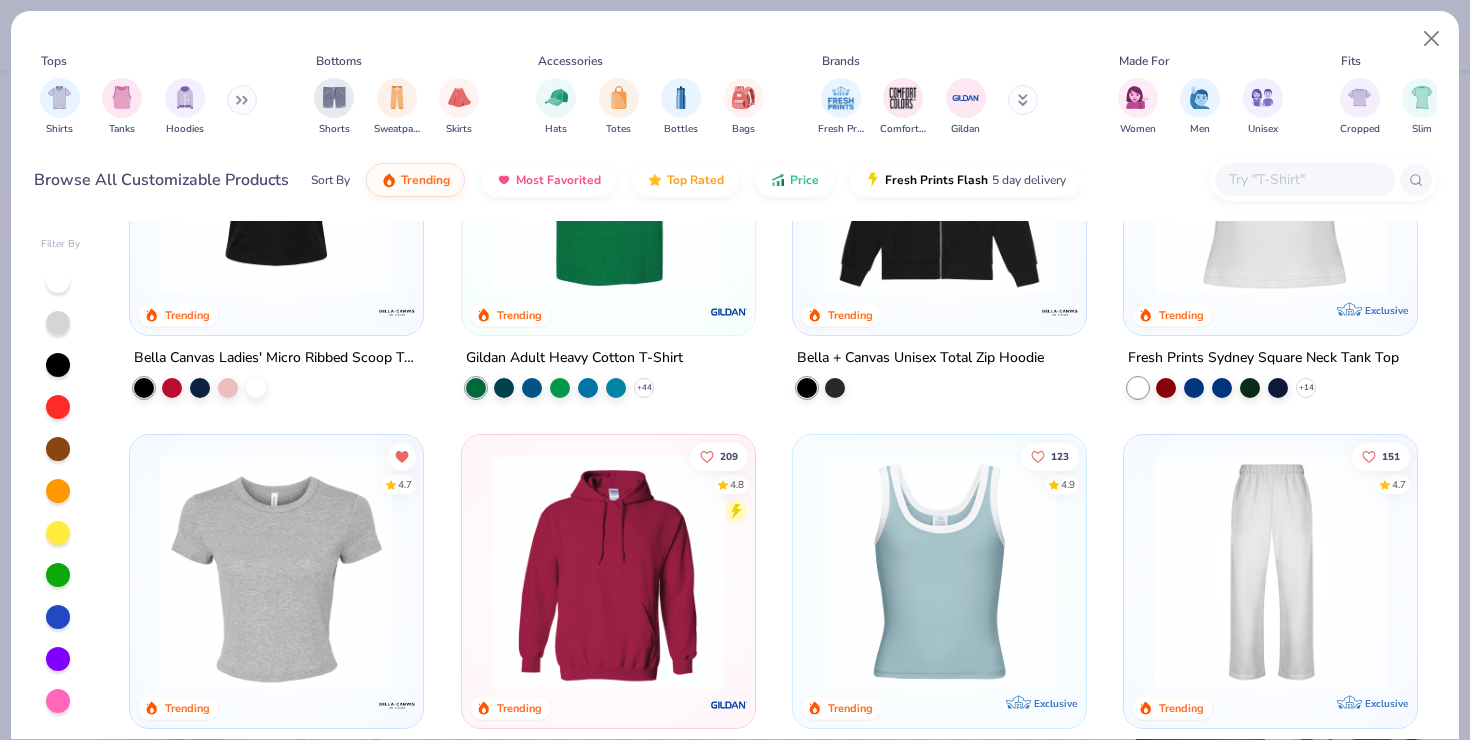 scroll, scrollTop: 1009, scrollLeft: 0, axis: vertical 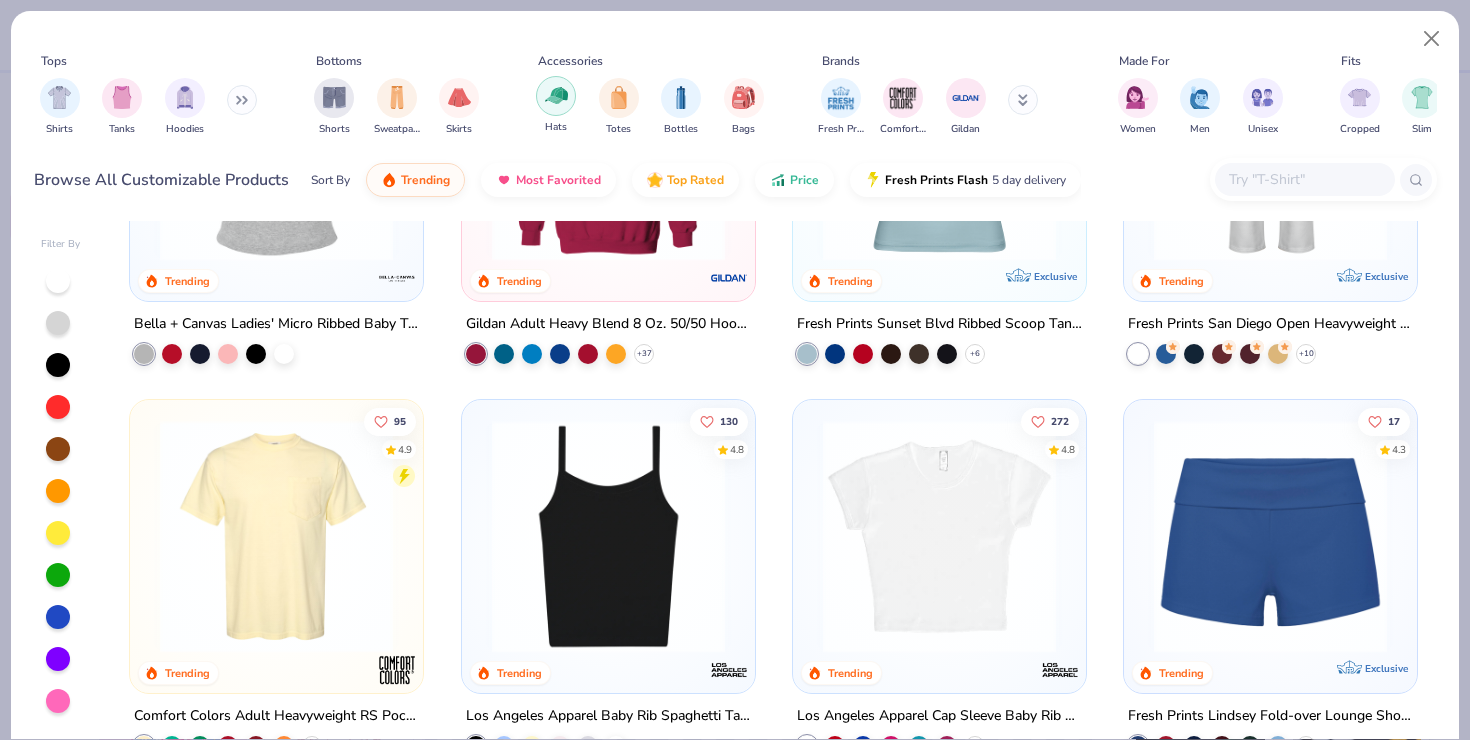 click at bounding box center (556, 95) 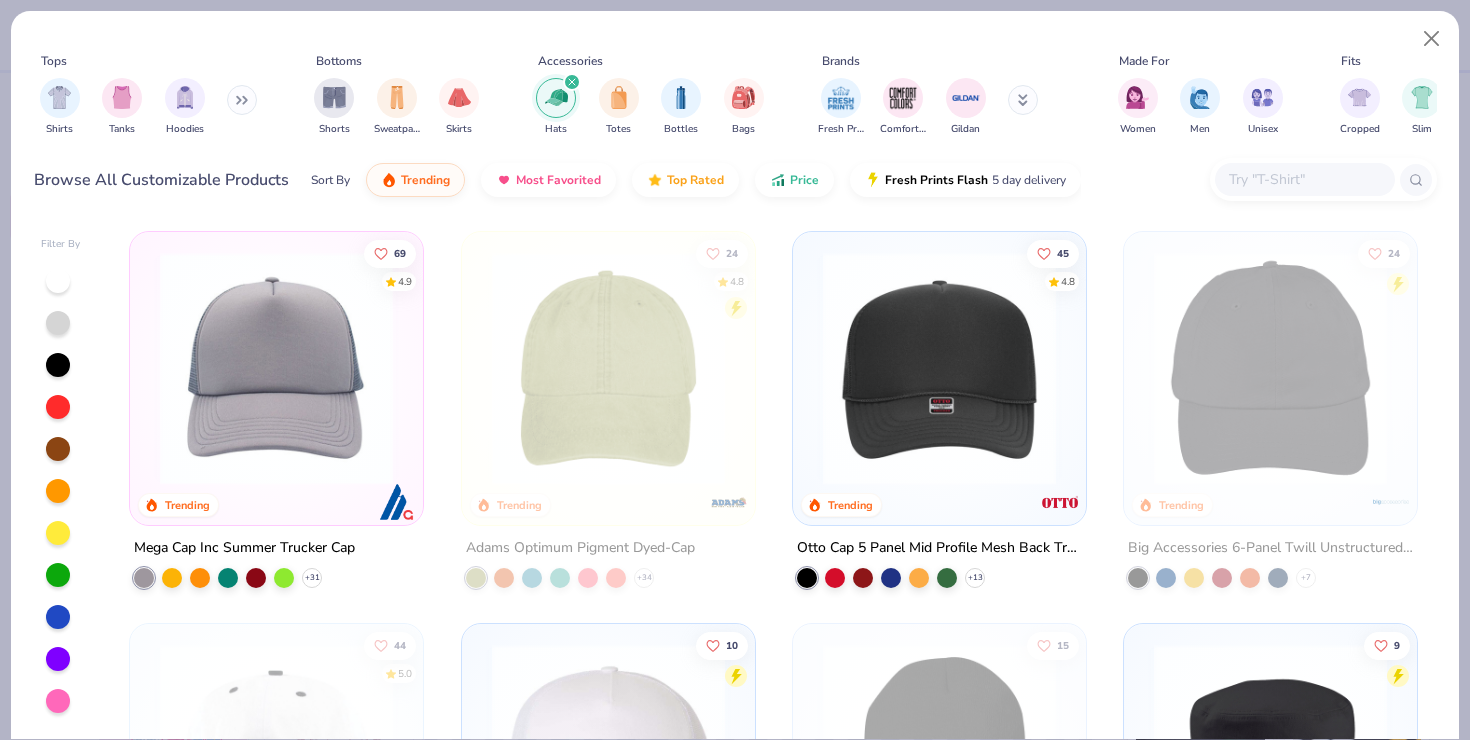 click at bounding box center [276, 368] 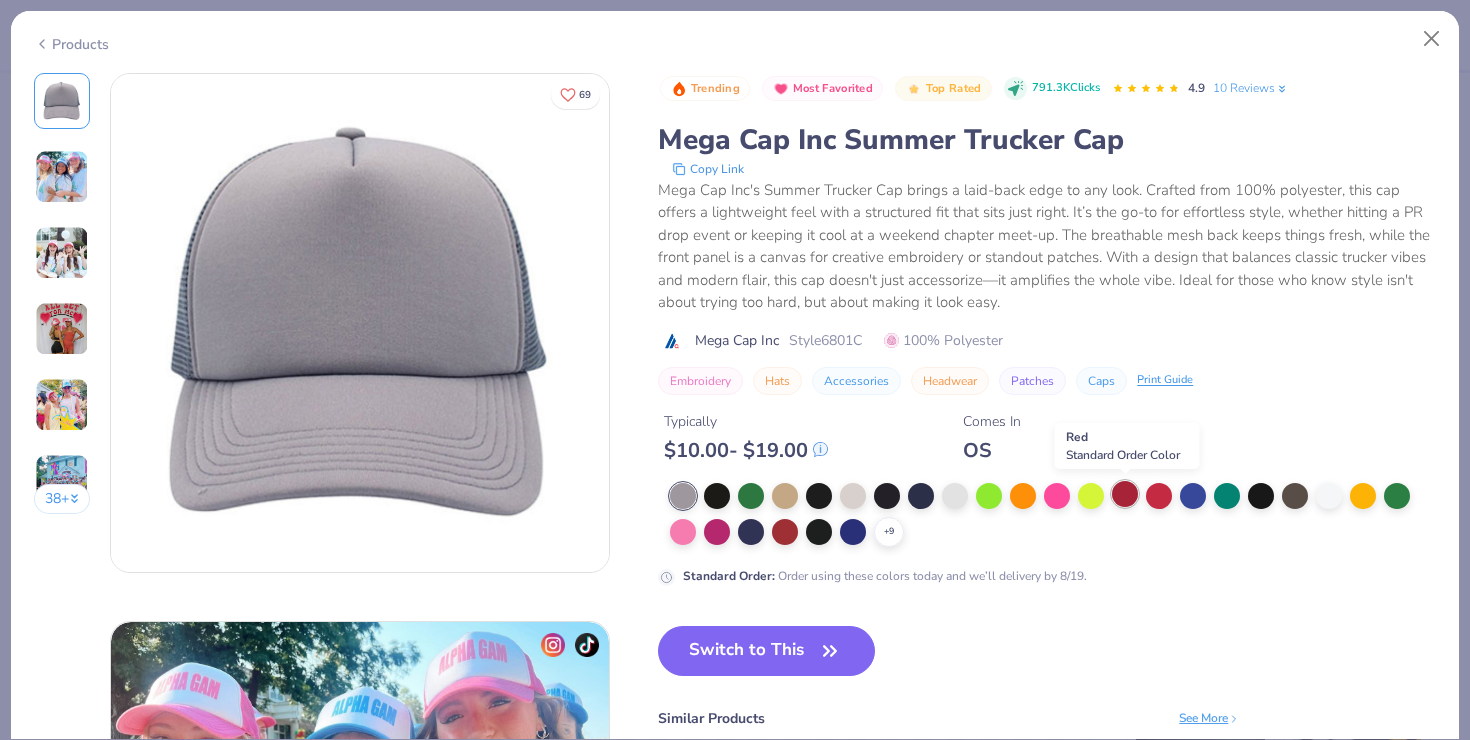 click at bounding box center (1125, 494) 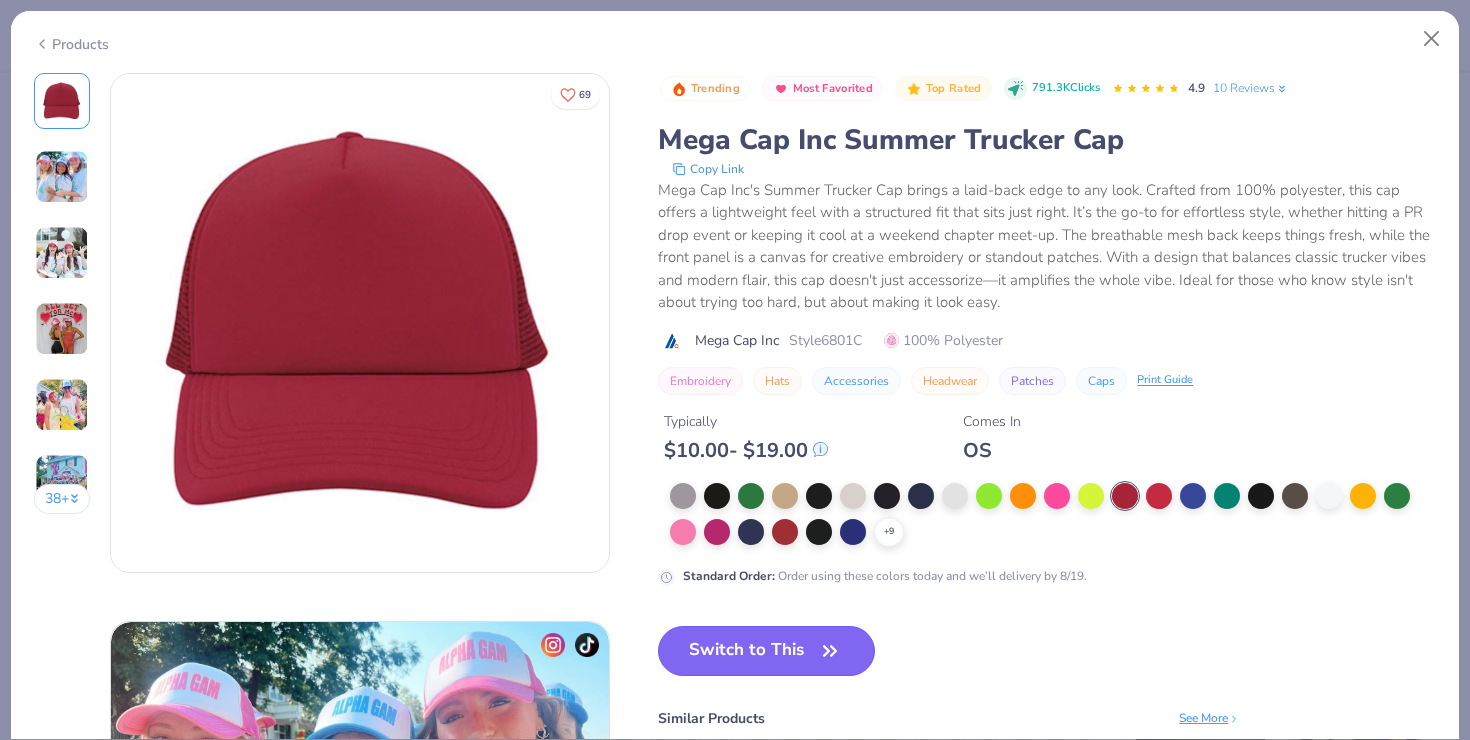 click on "Switch to This" at bounding box center (766, 651) 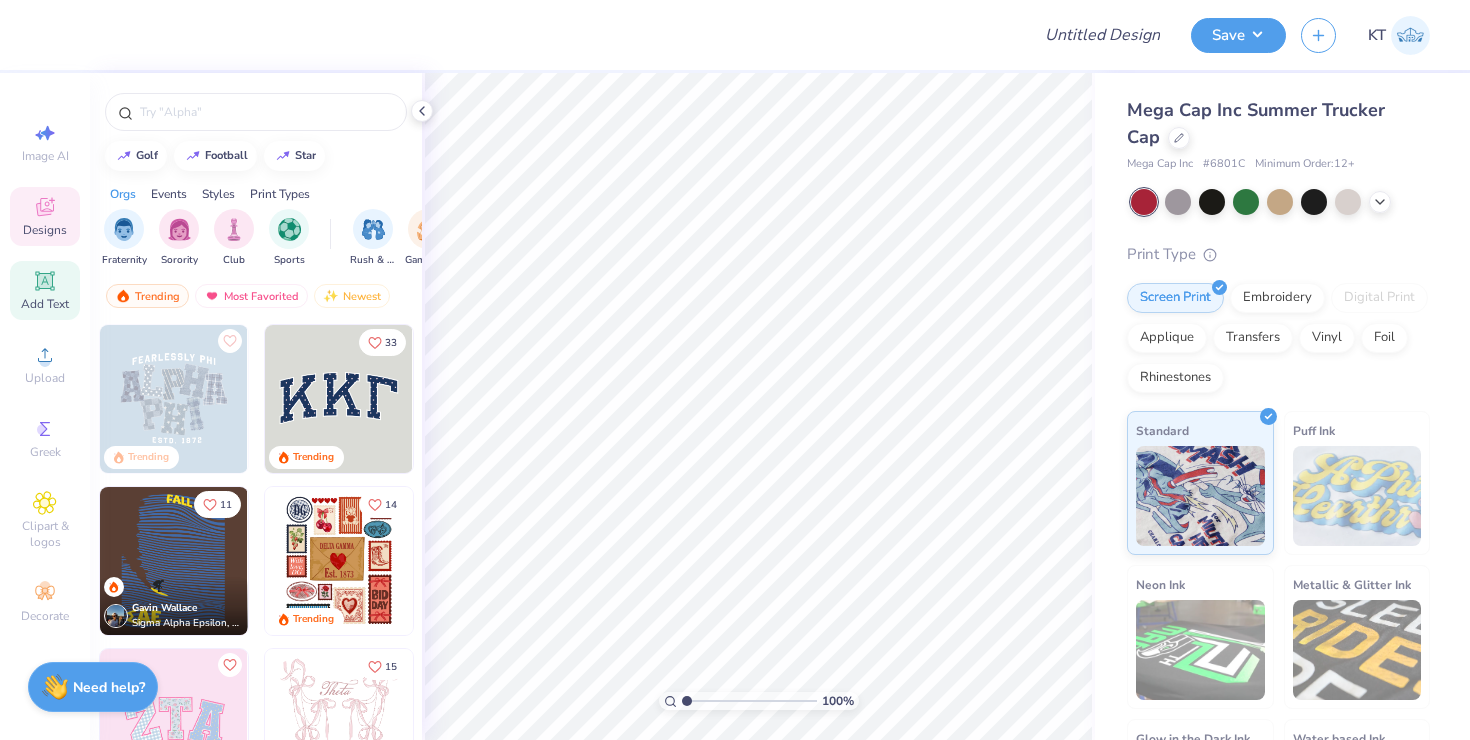 click on "Add Text" at bounding box center [45, 304] 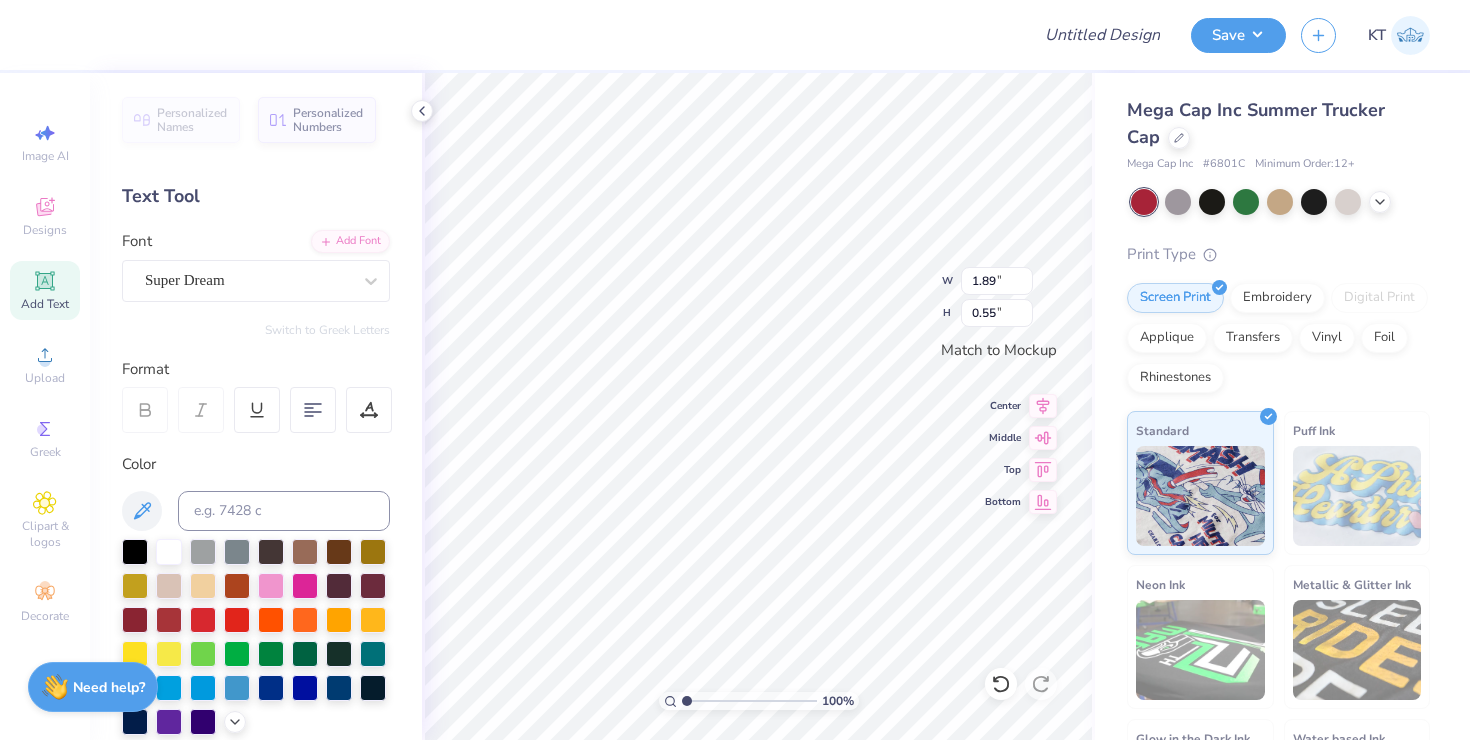 type on "kappa" 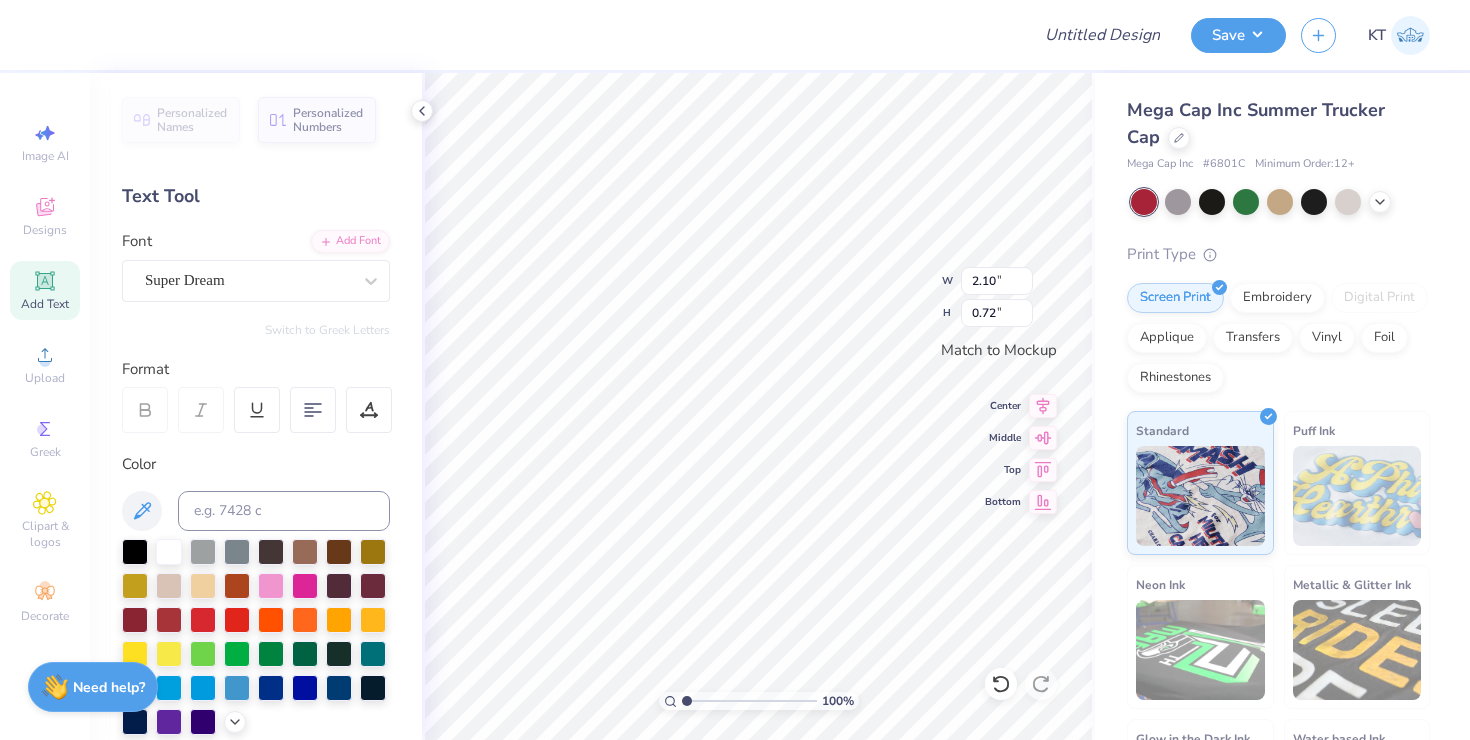 type on "2.09" 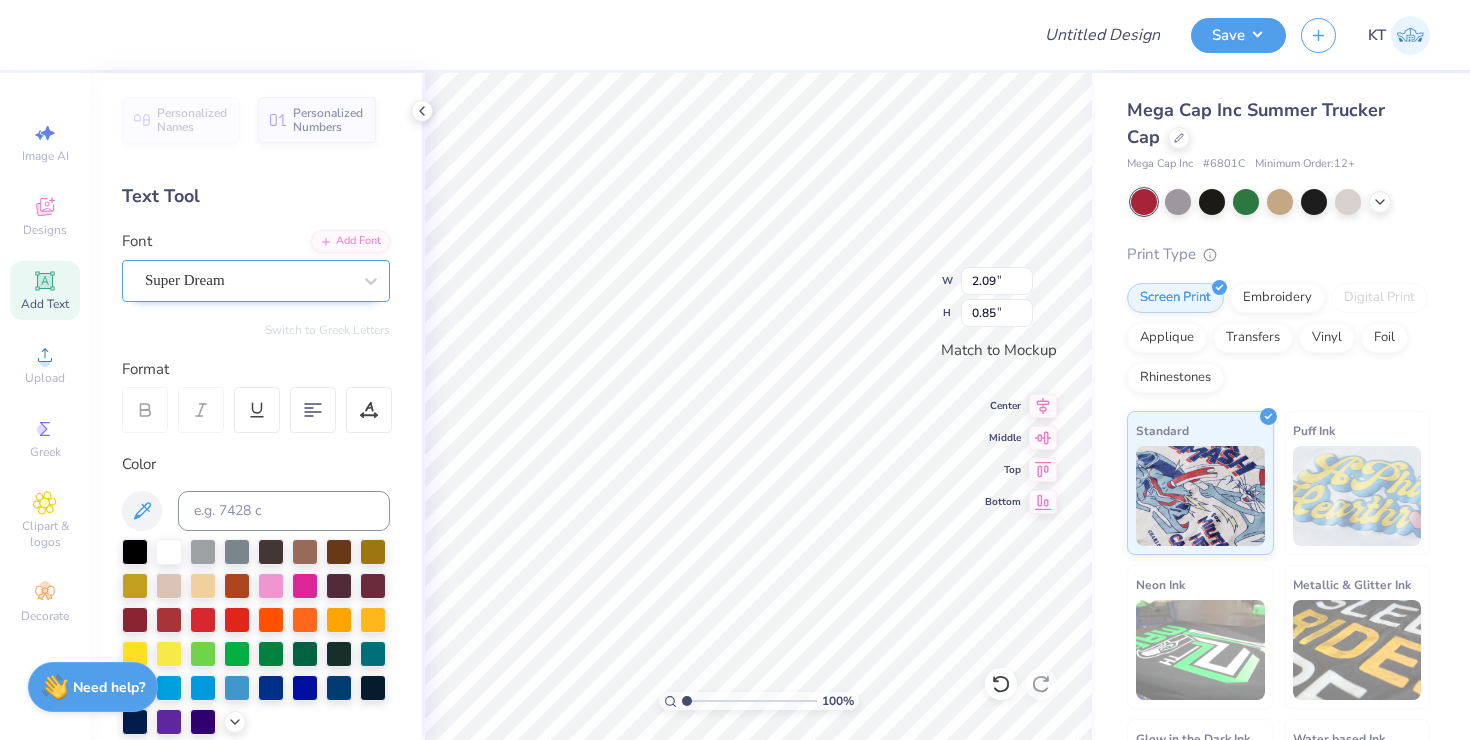 click on "Super Dream" at bounding box center [248, 280] 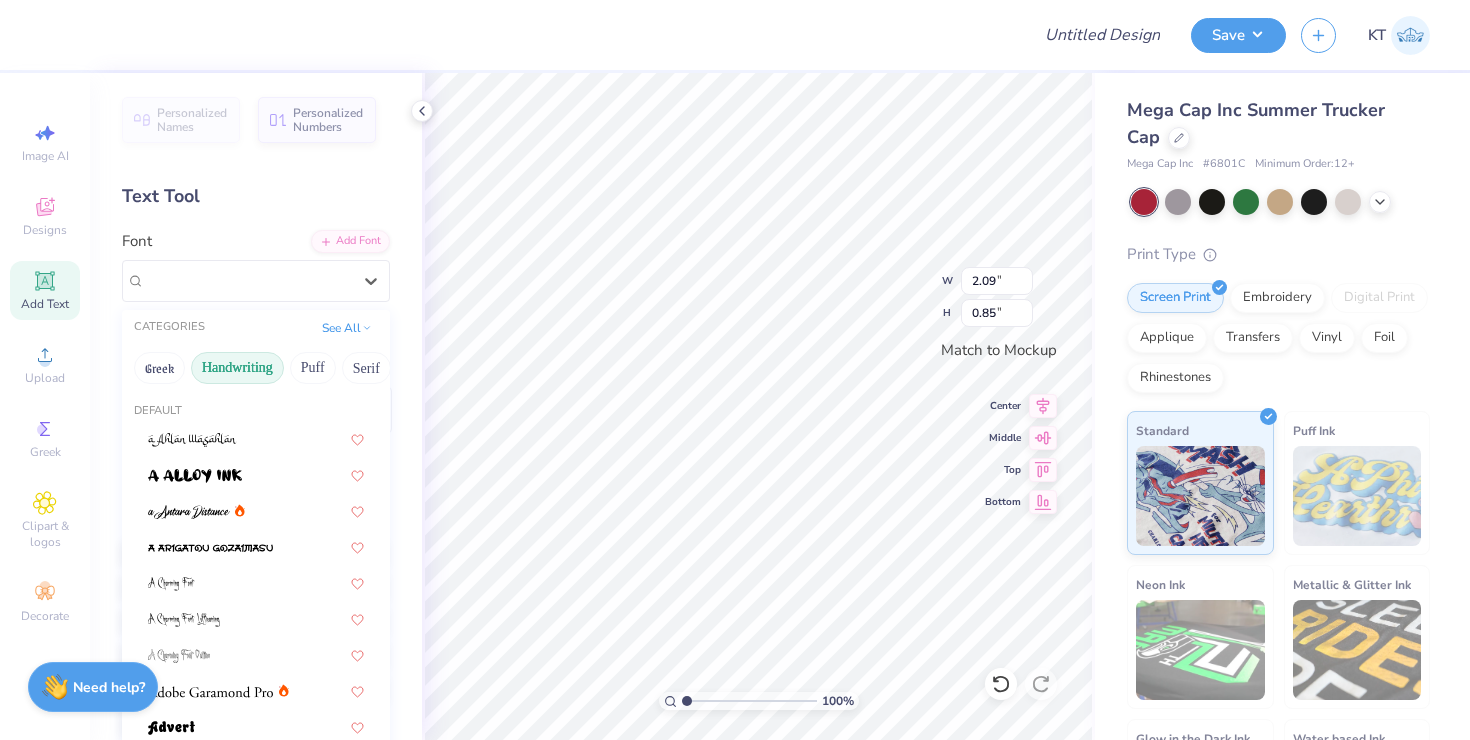 click on "Handwriting" at bounding box center (237, 368) 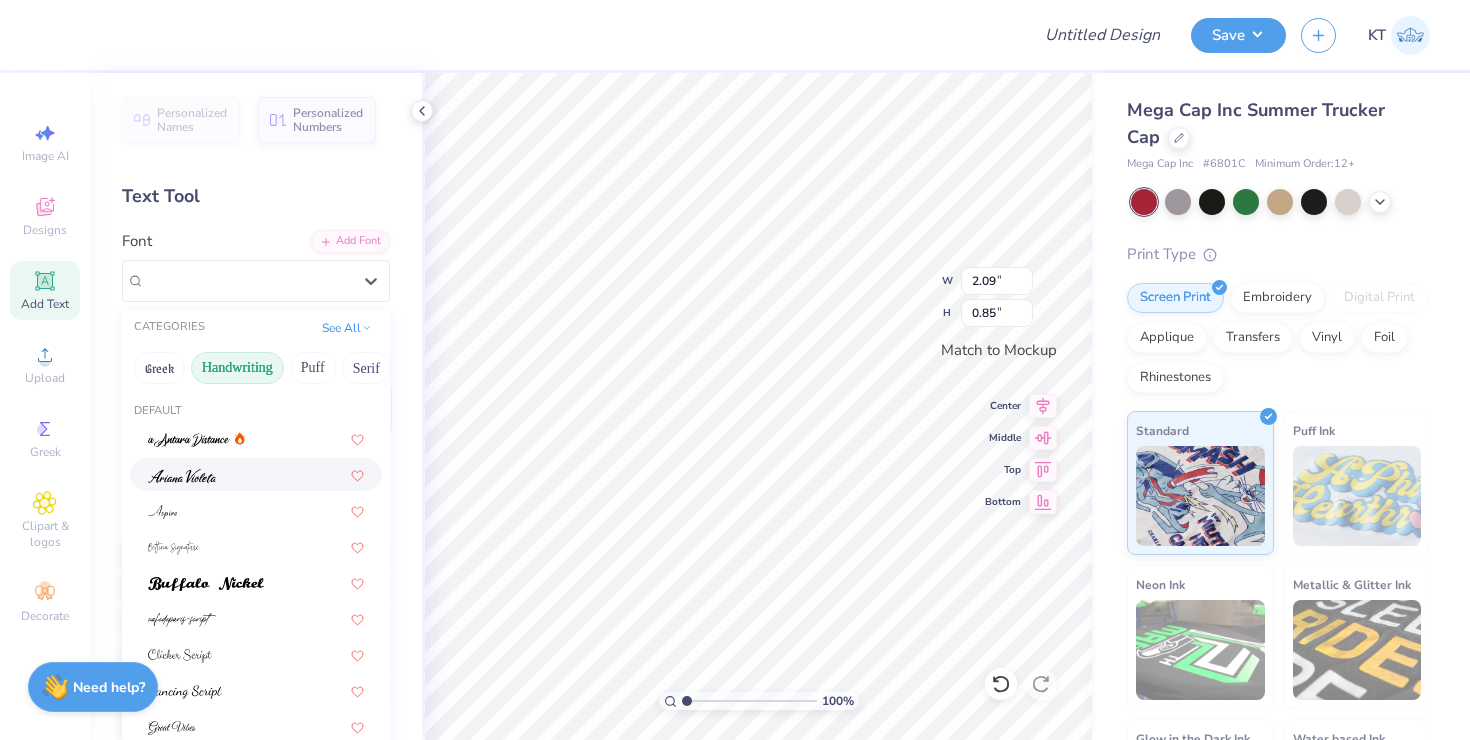 scroll, scrollTop: 454, scrollLeft: 0, axis: vertical 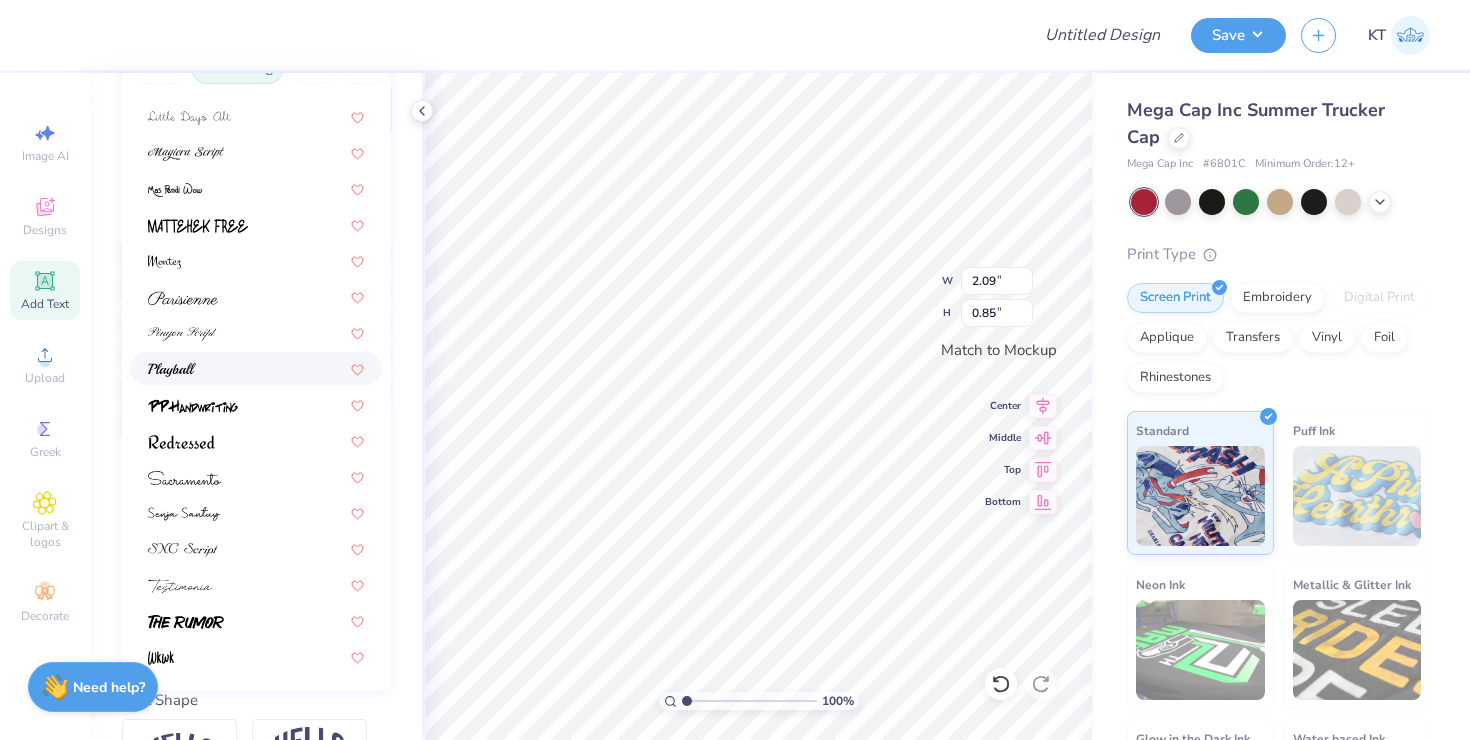 click at bounding box center (256, 368) 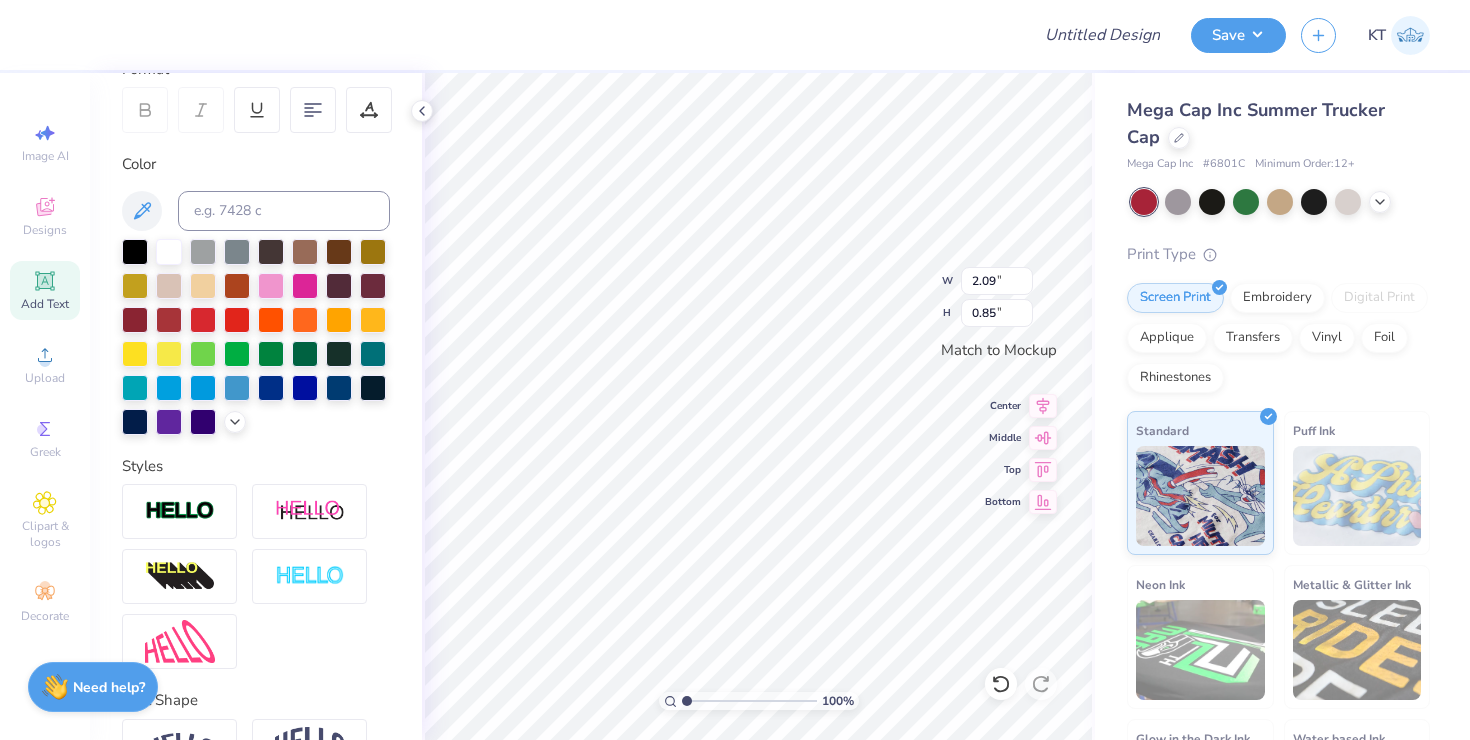 type on "1.77" 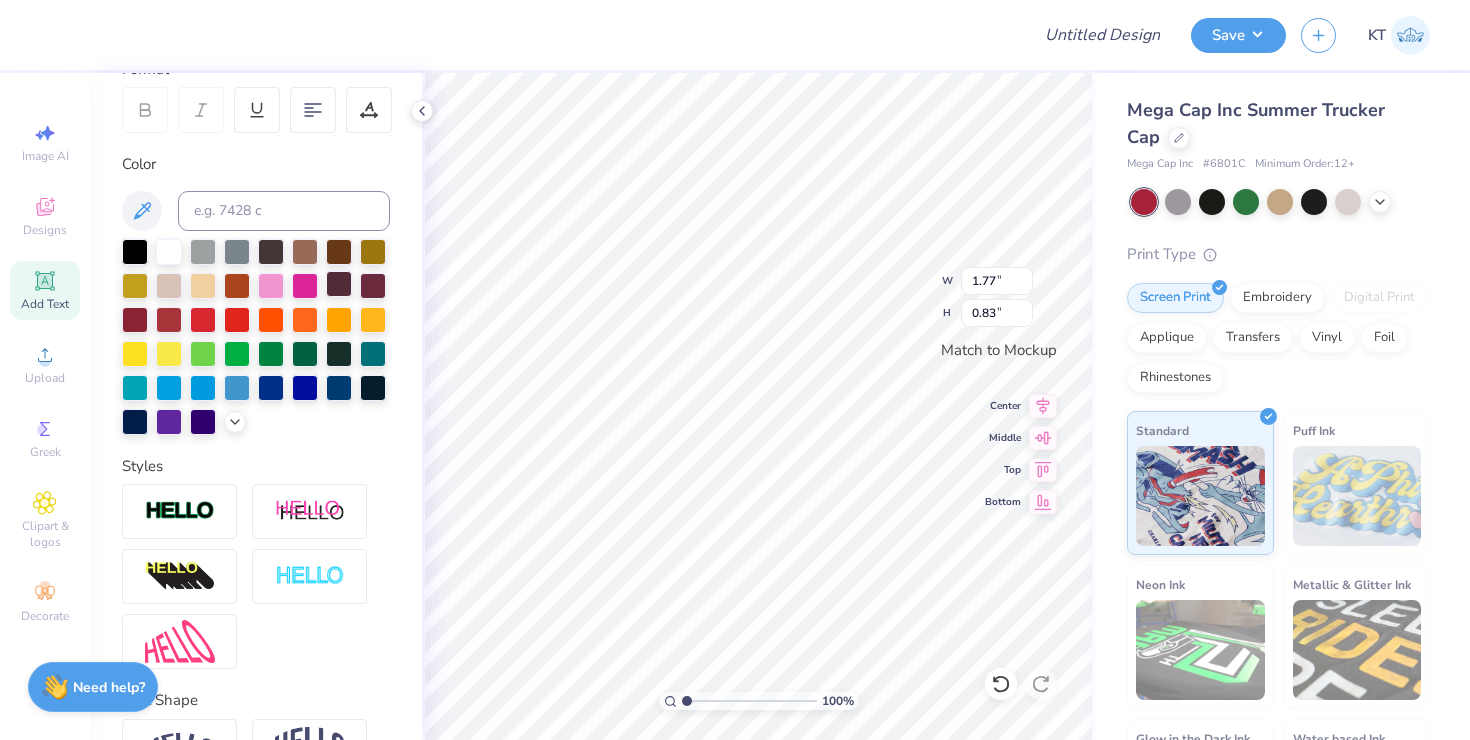 type on "2.61" 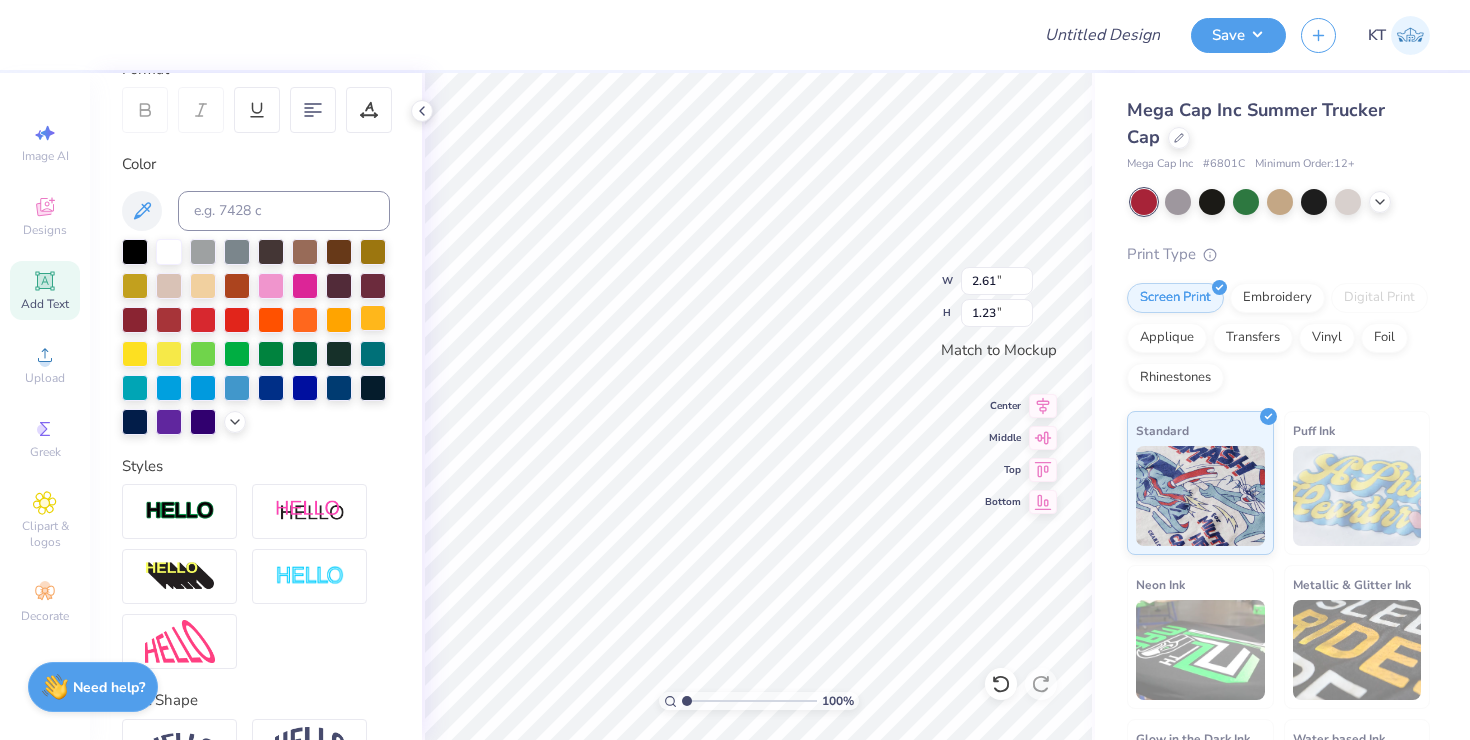 click at bounding box center (373, 318) 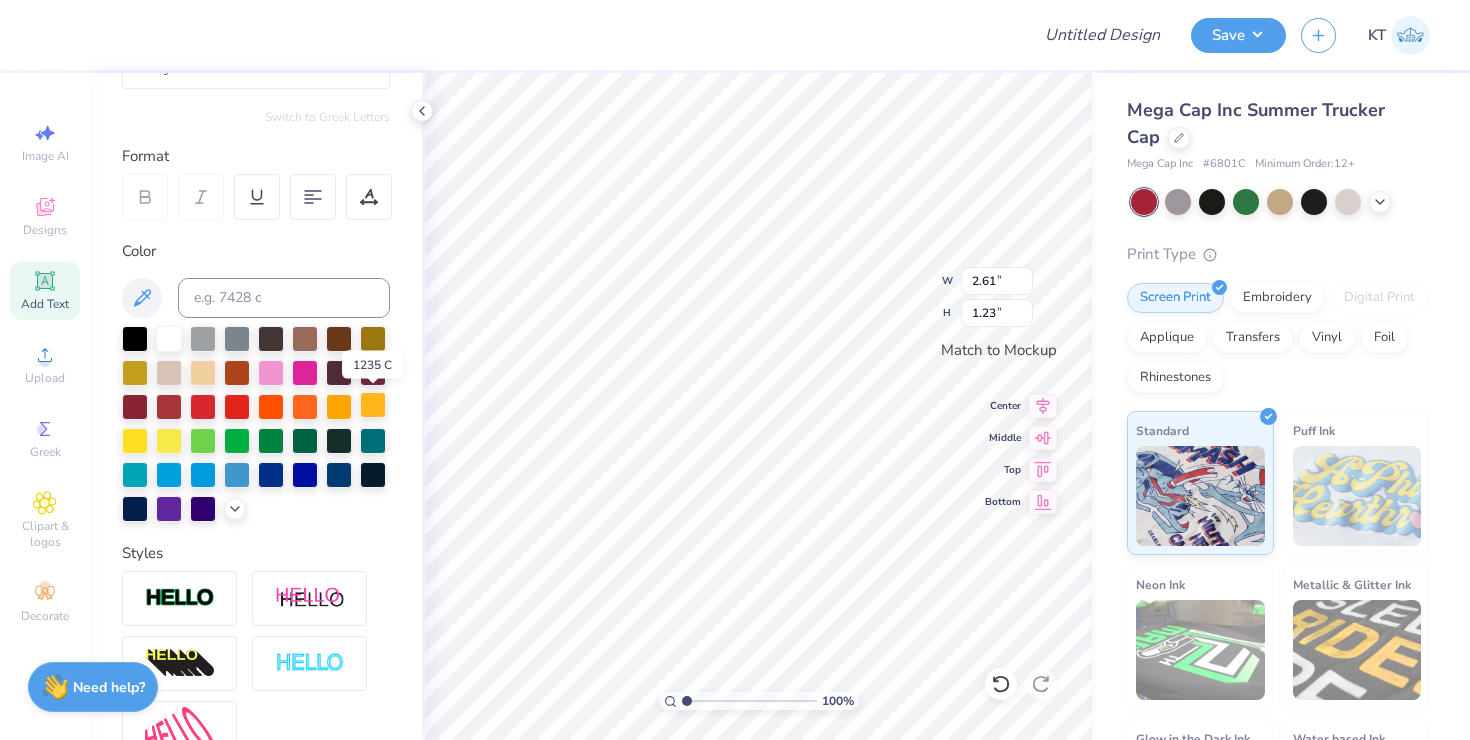 scroll, scrollTop: 212, scrollLeft: 0, axis: vertical 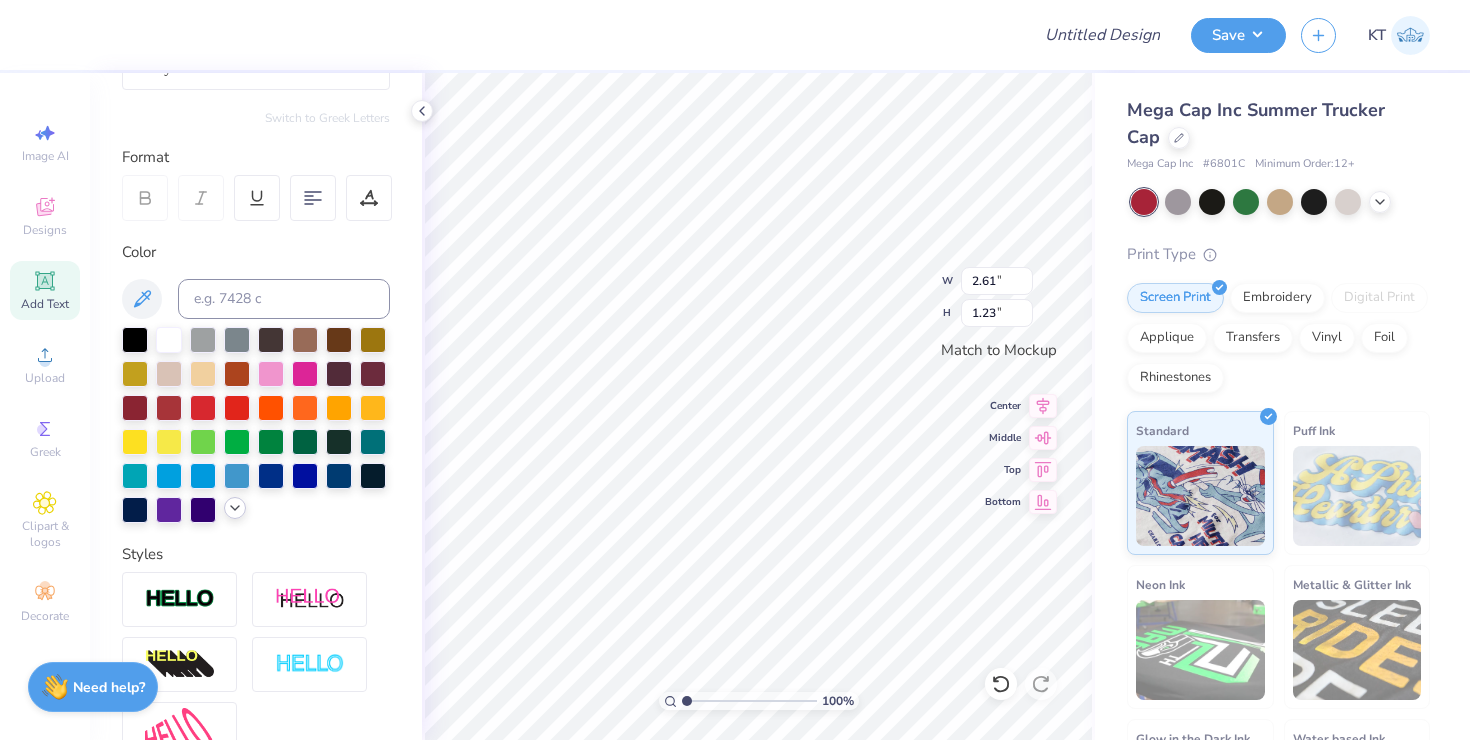 click at bounding box center [235, 508] 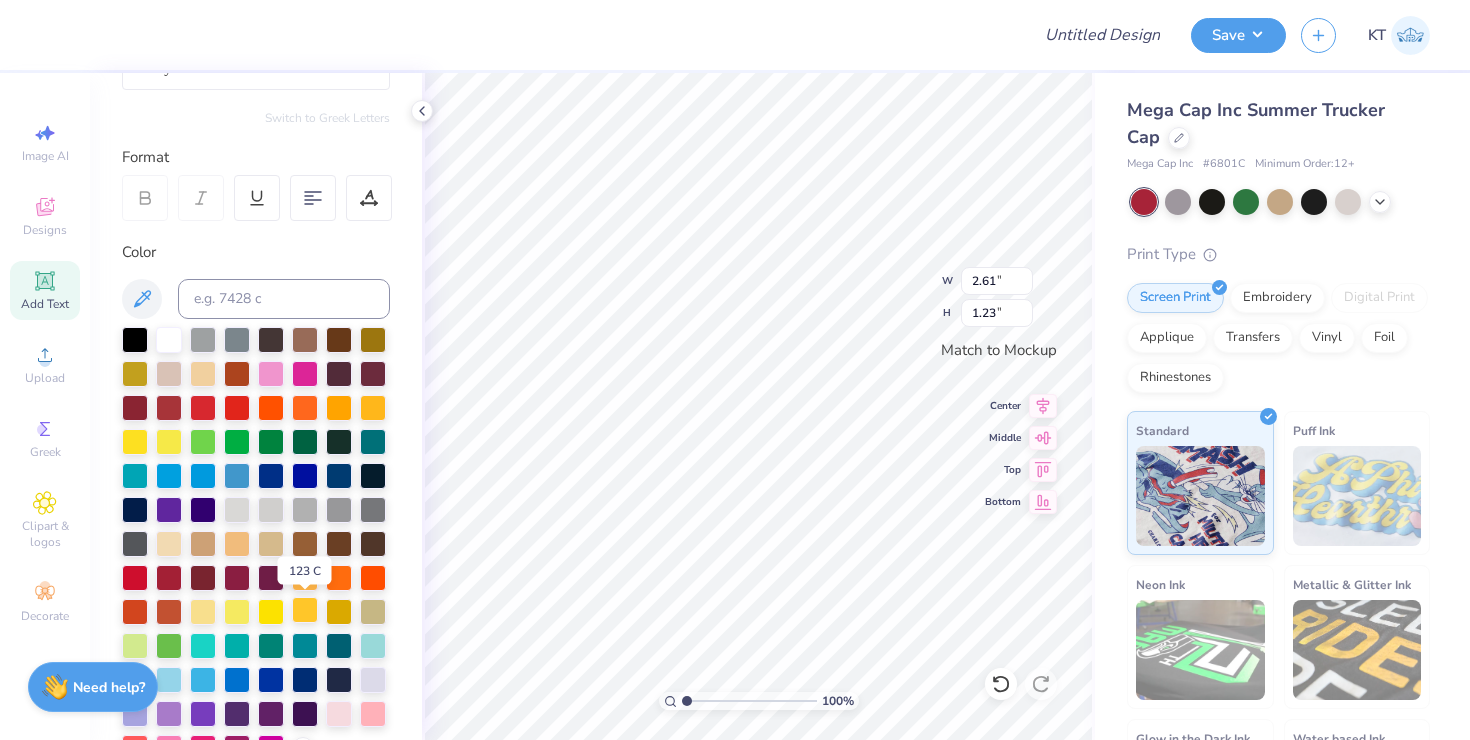click at bounding box center (305, 610) 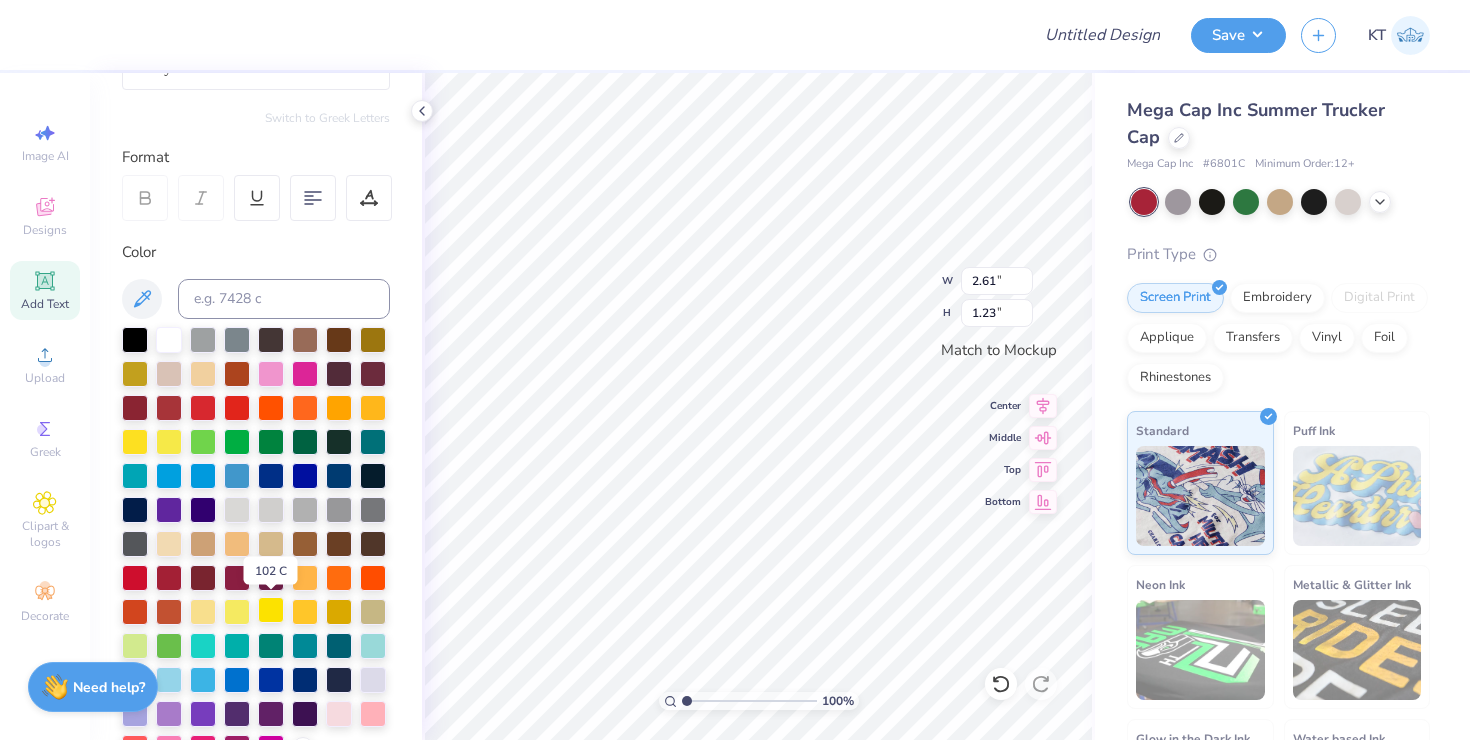 click at bounding box center [271, 610] 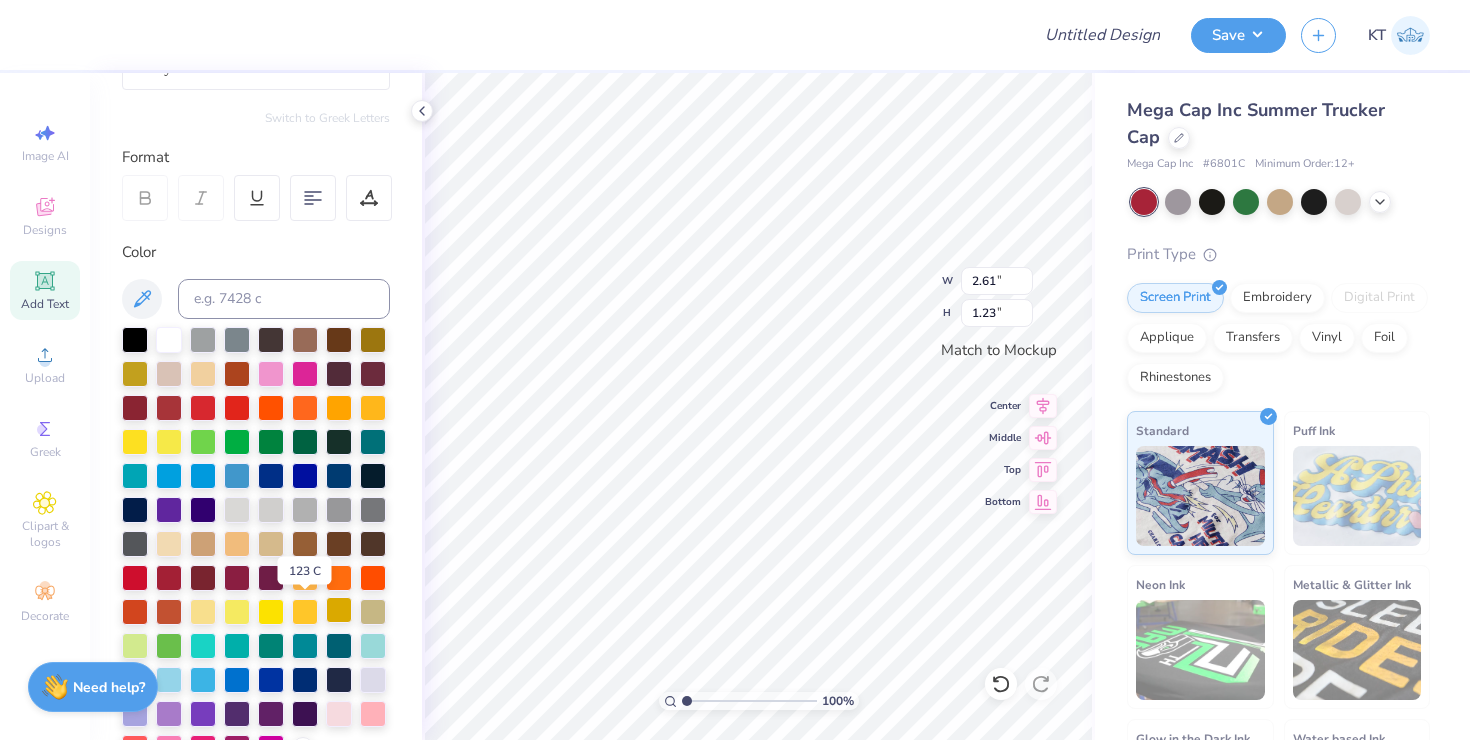 click at bounding box center [305, 612] 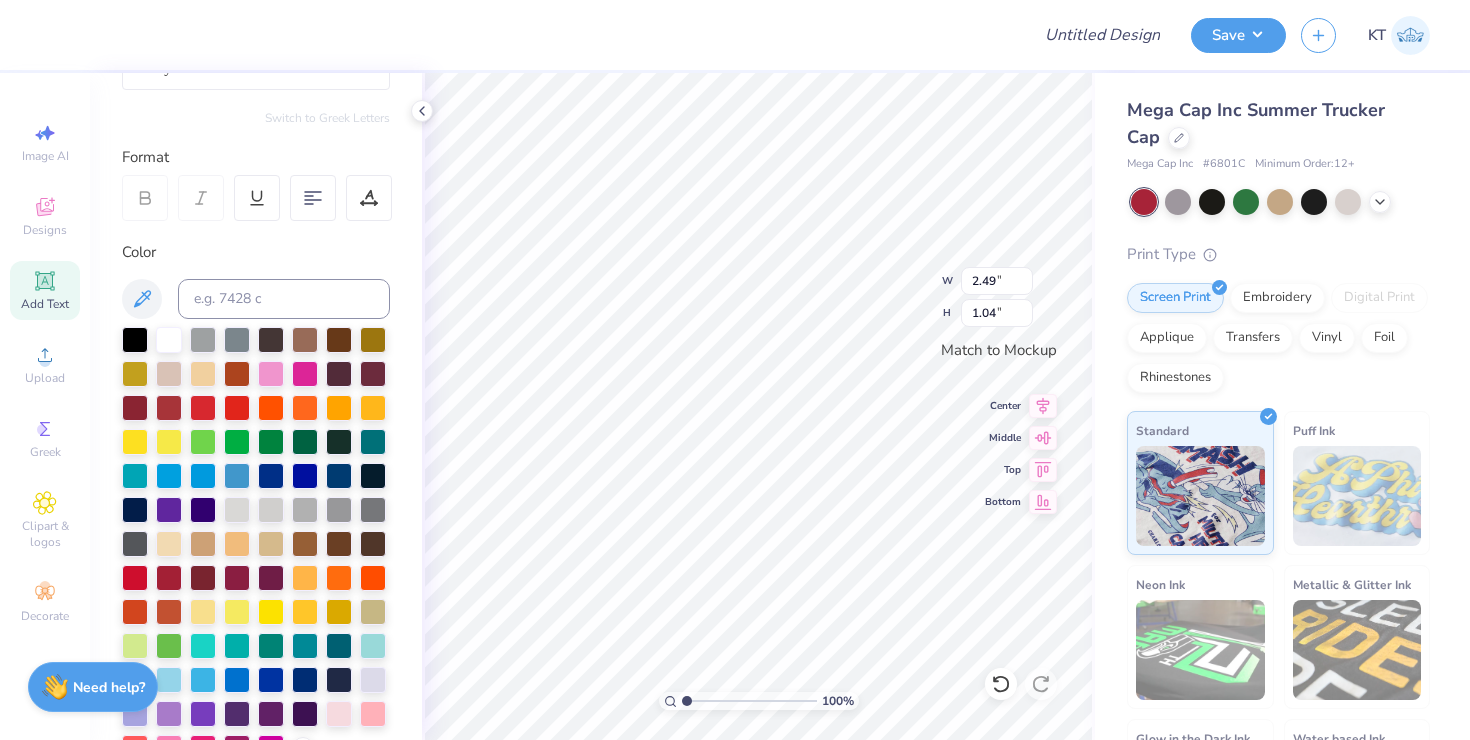 type on "2.49" 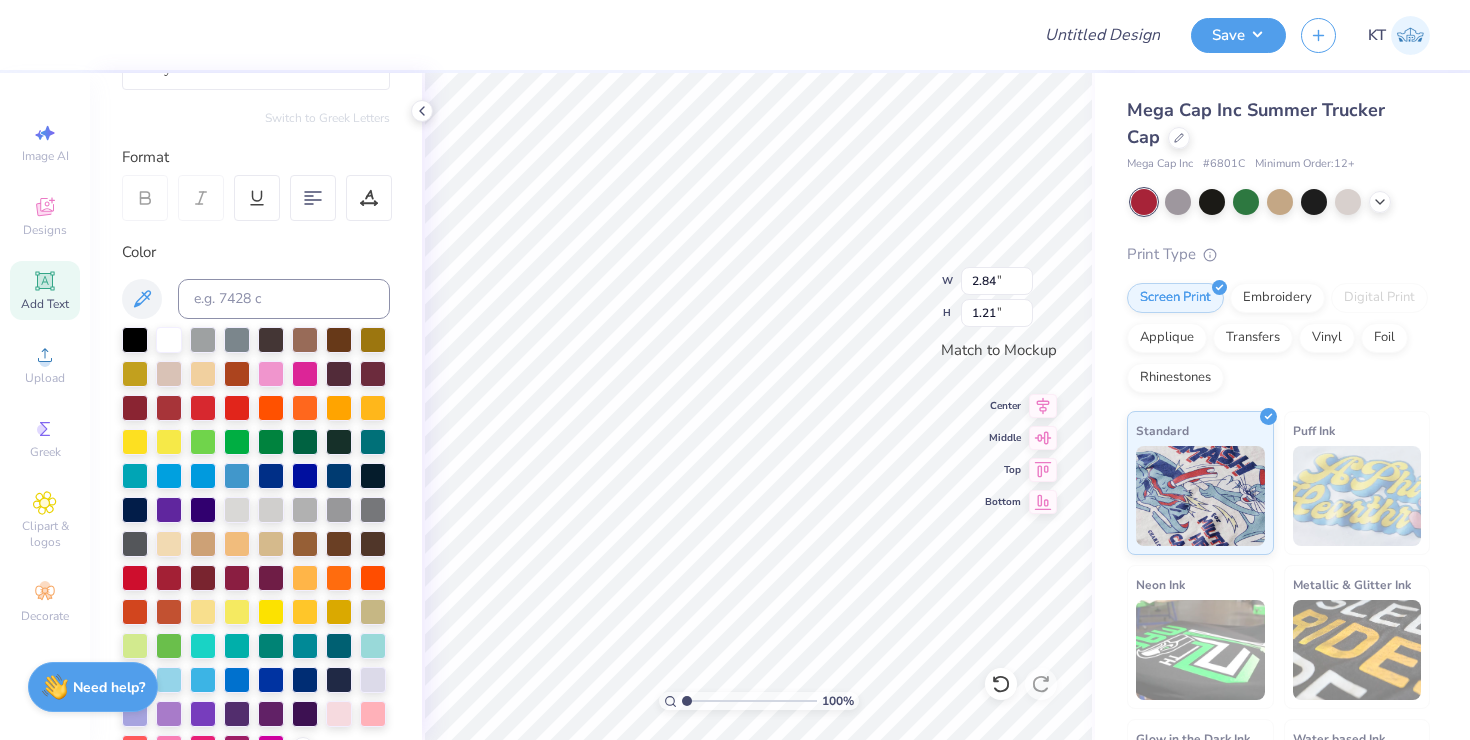type on "2.84" 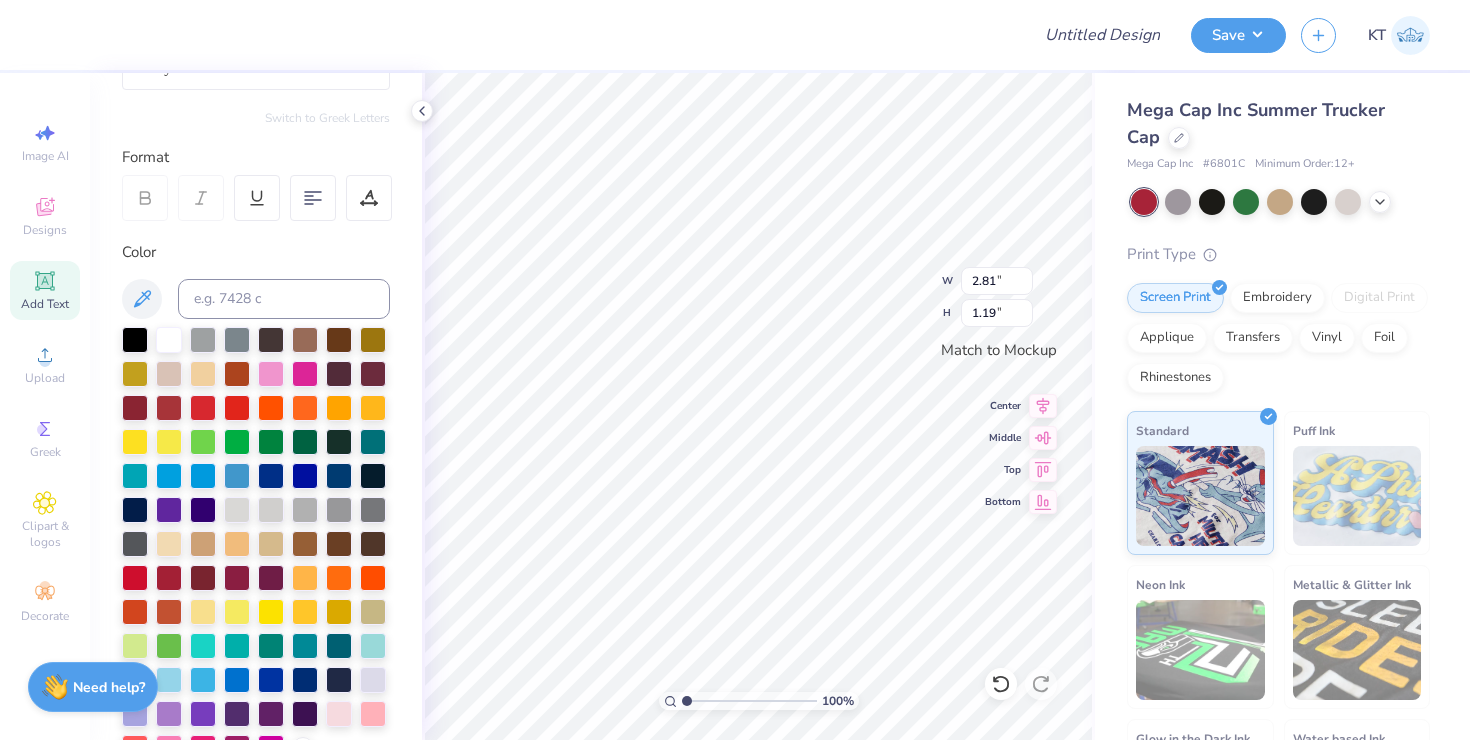 type on "2.81" 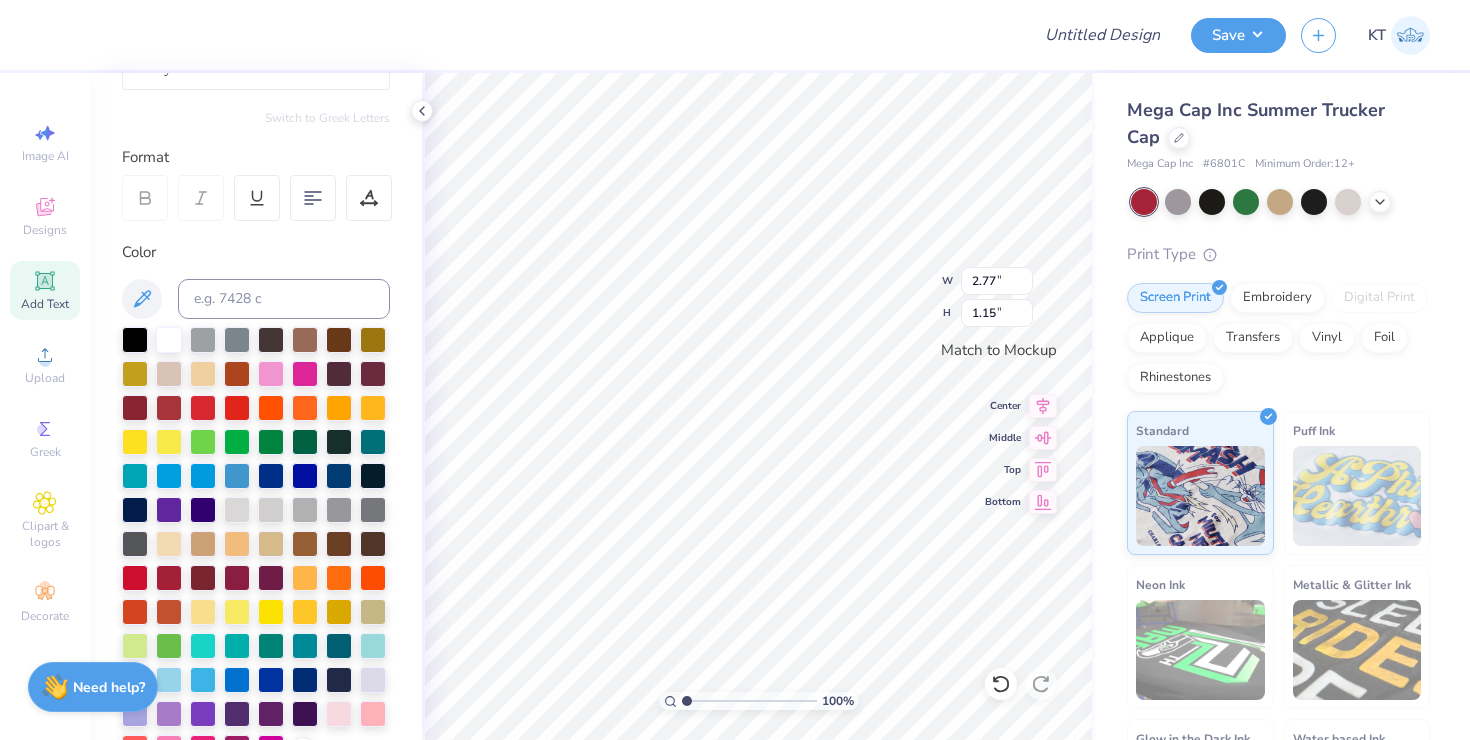 type on "2.77" 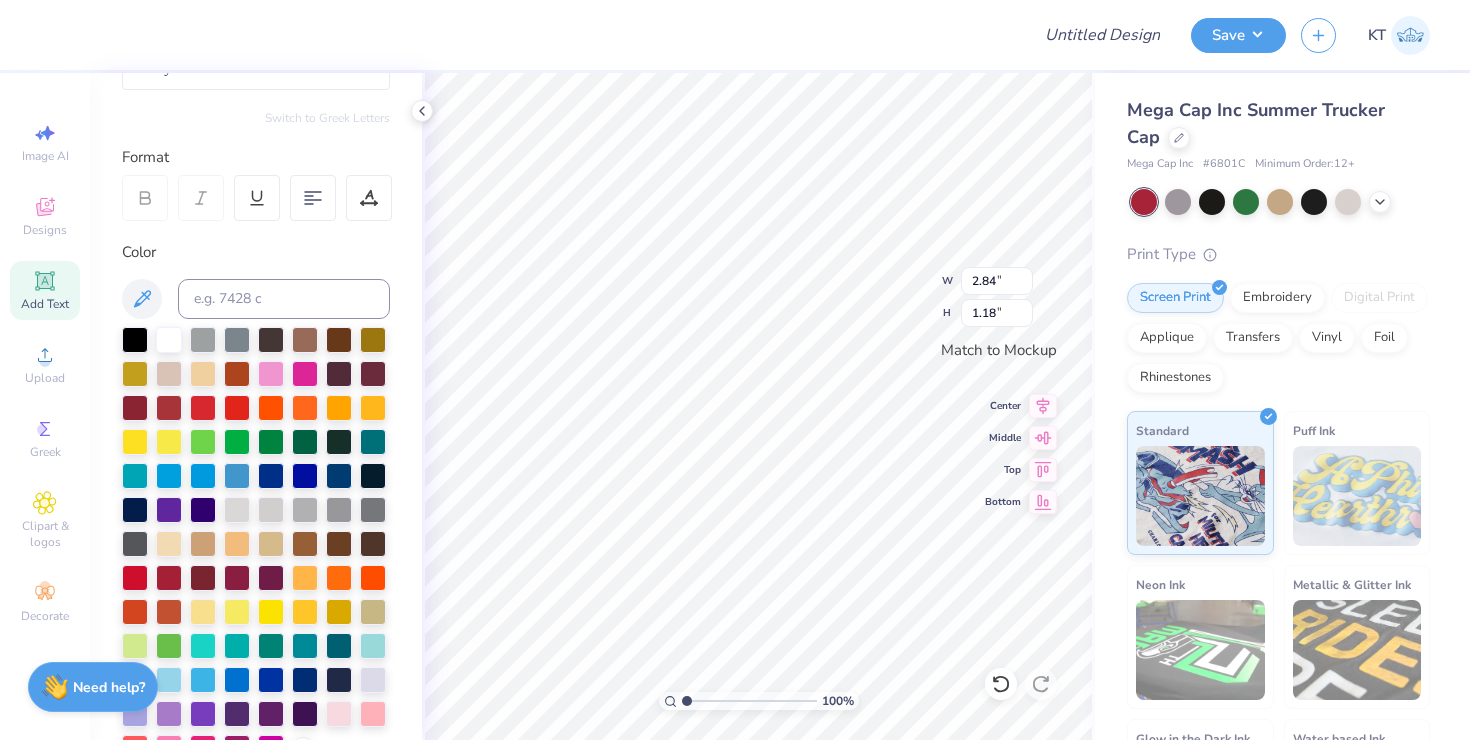 type on "2.84" 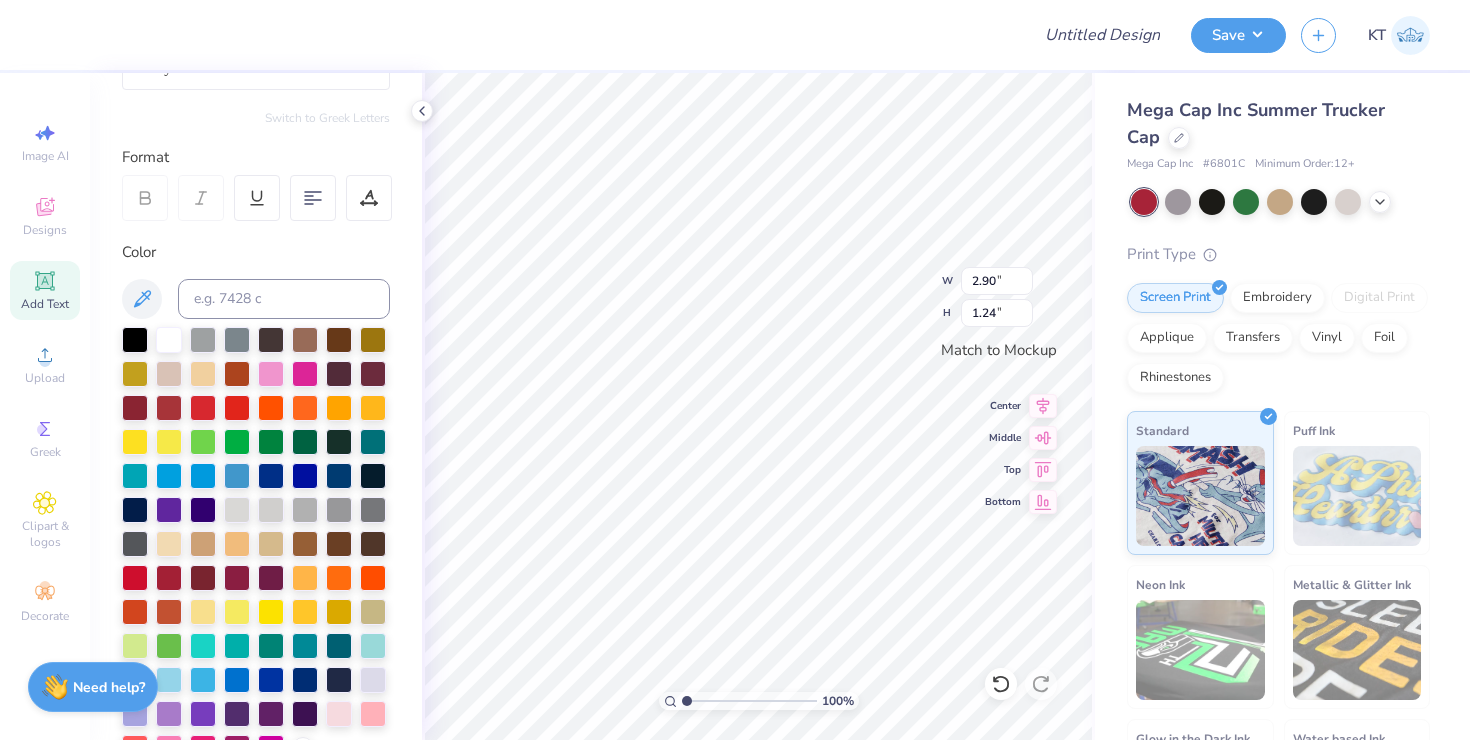 type on "2.90" 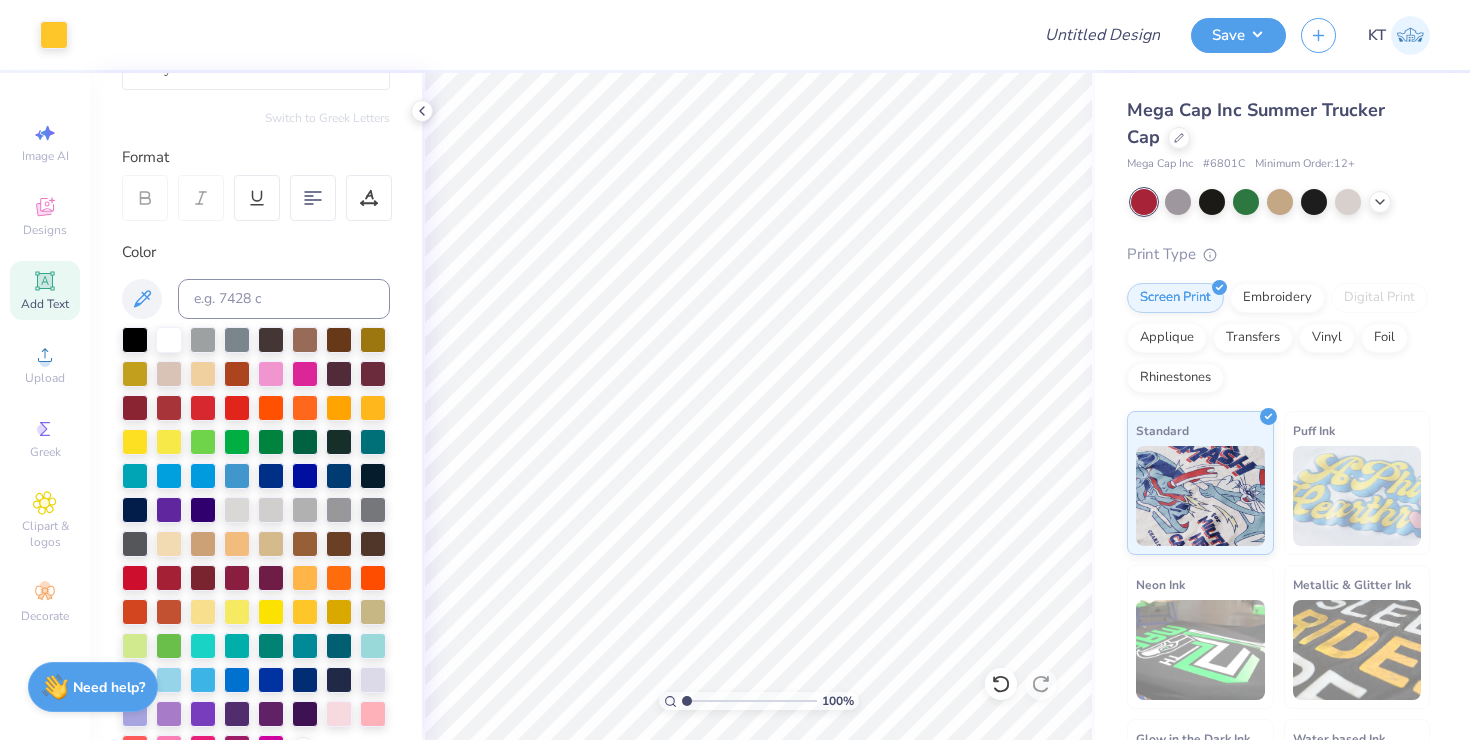 click on "Personalized Names Personalized Numbers Text Tool  Add Font Font Playball Switch to Greek Letters Format Color Styles Text Shape" at bounding box center [256, 406] 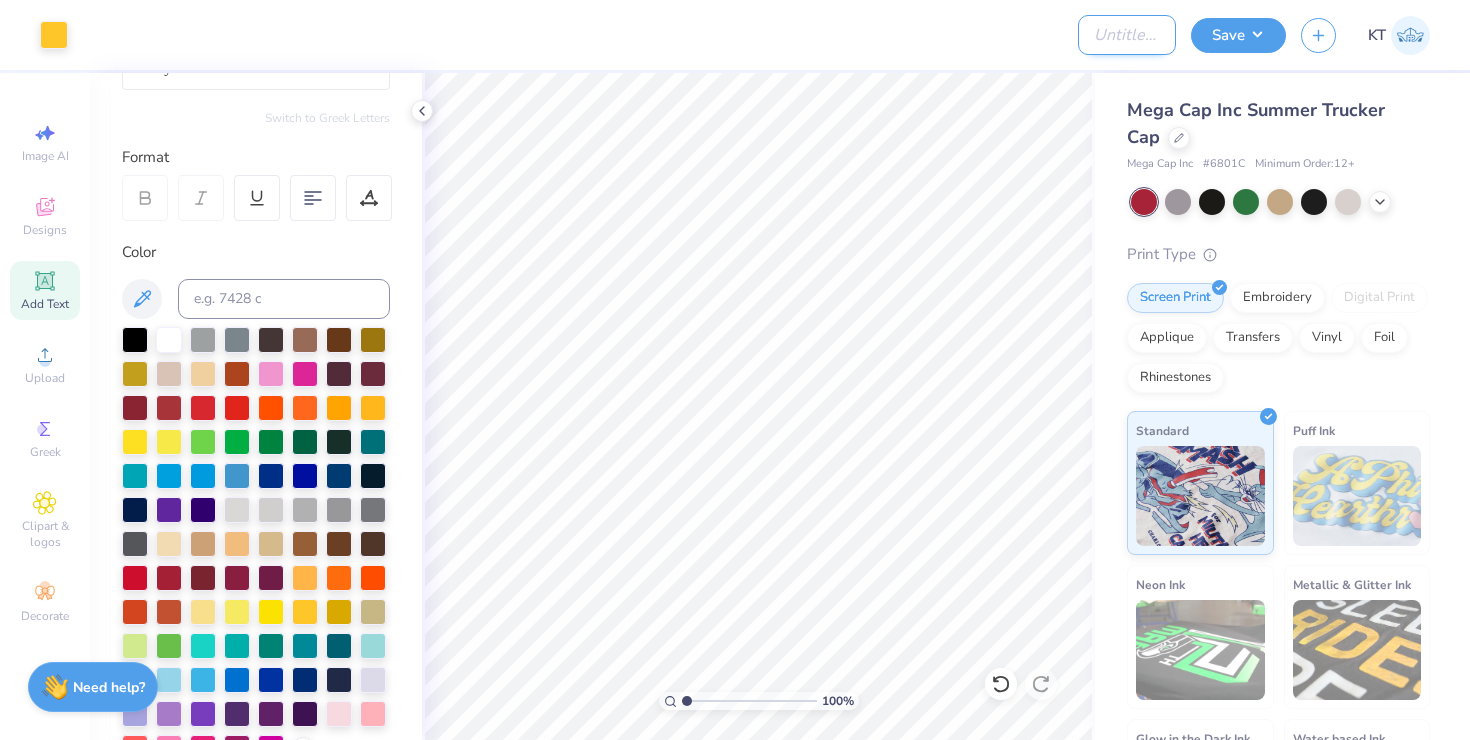 click on "Design Title" at bounding box center (1127, 35) 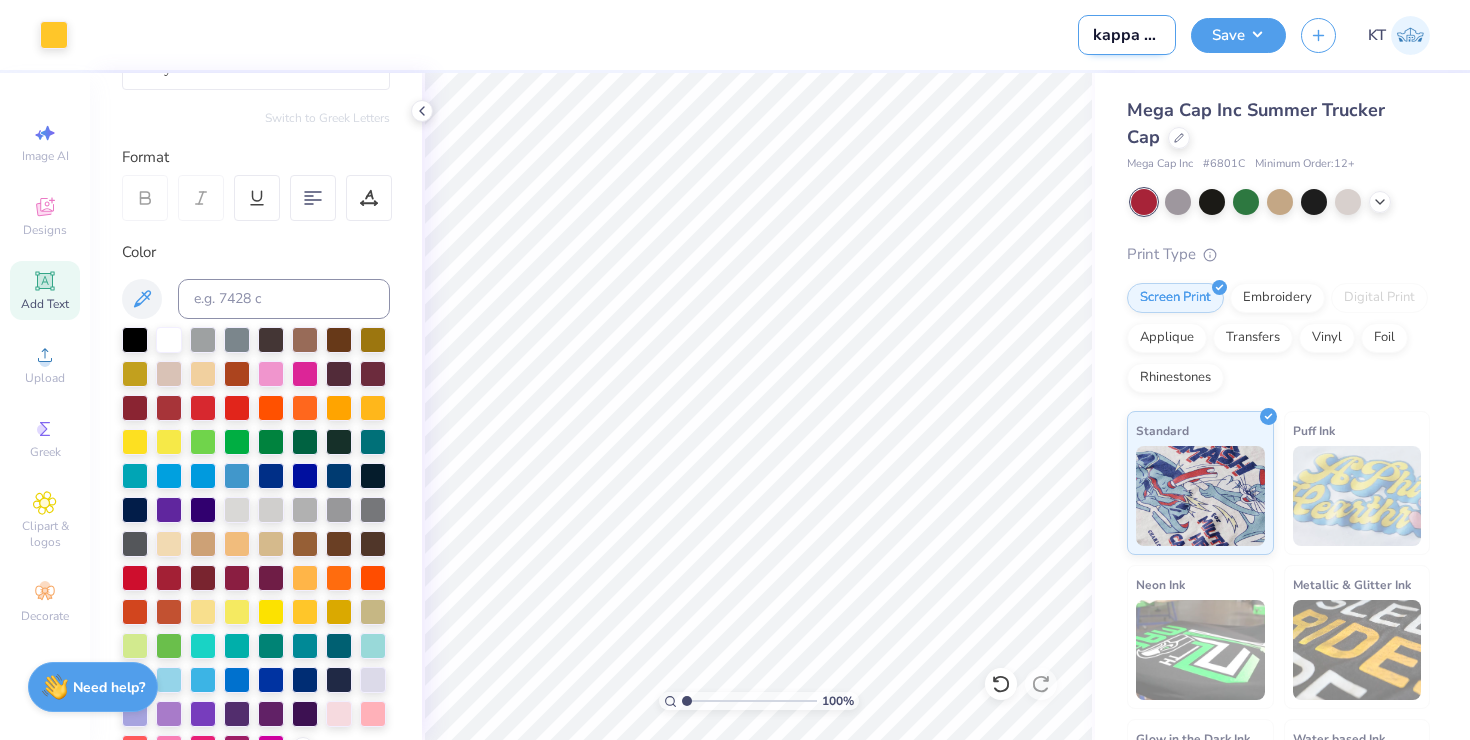 scroll, scrollTop: 0, scrollLeft: 8, axis: horizontal 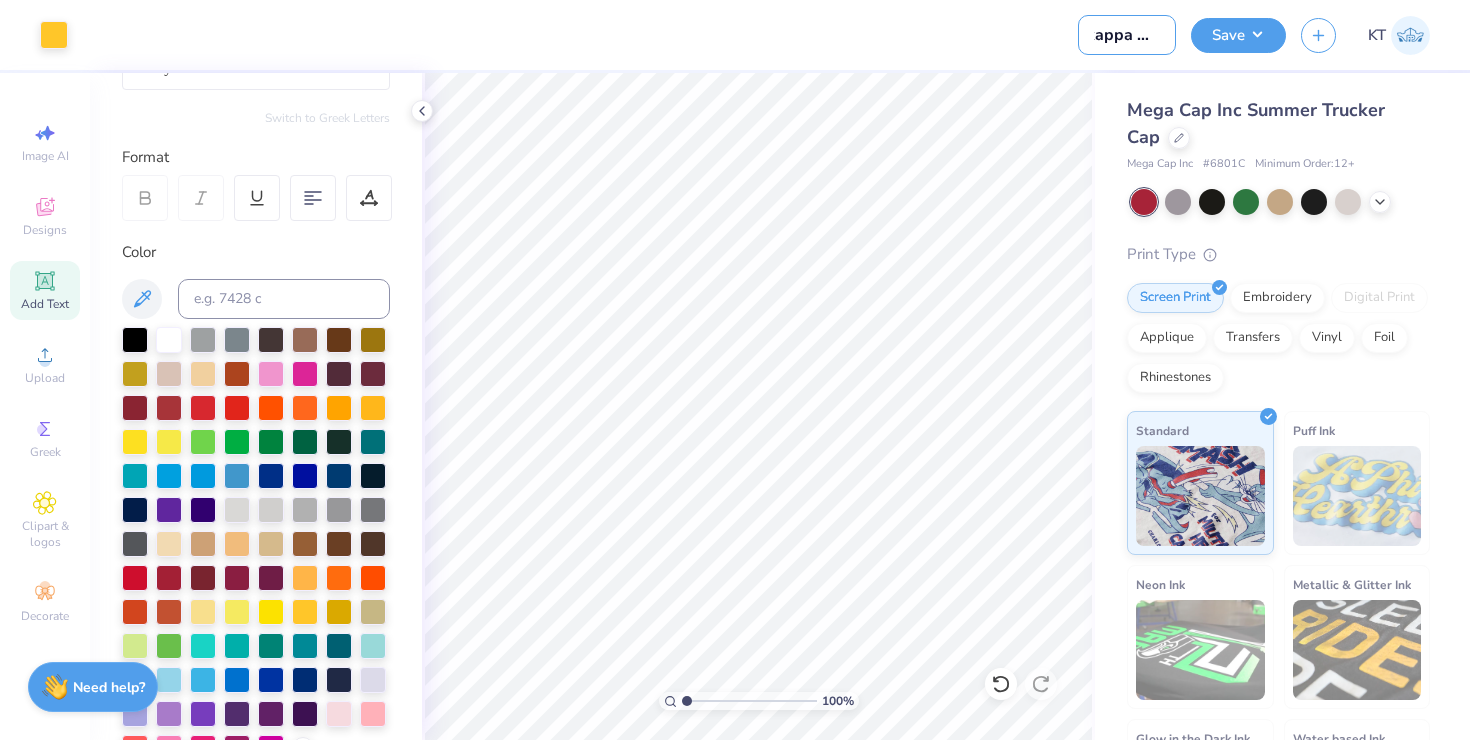 type on "kappa hat" 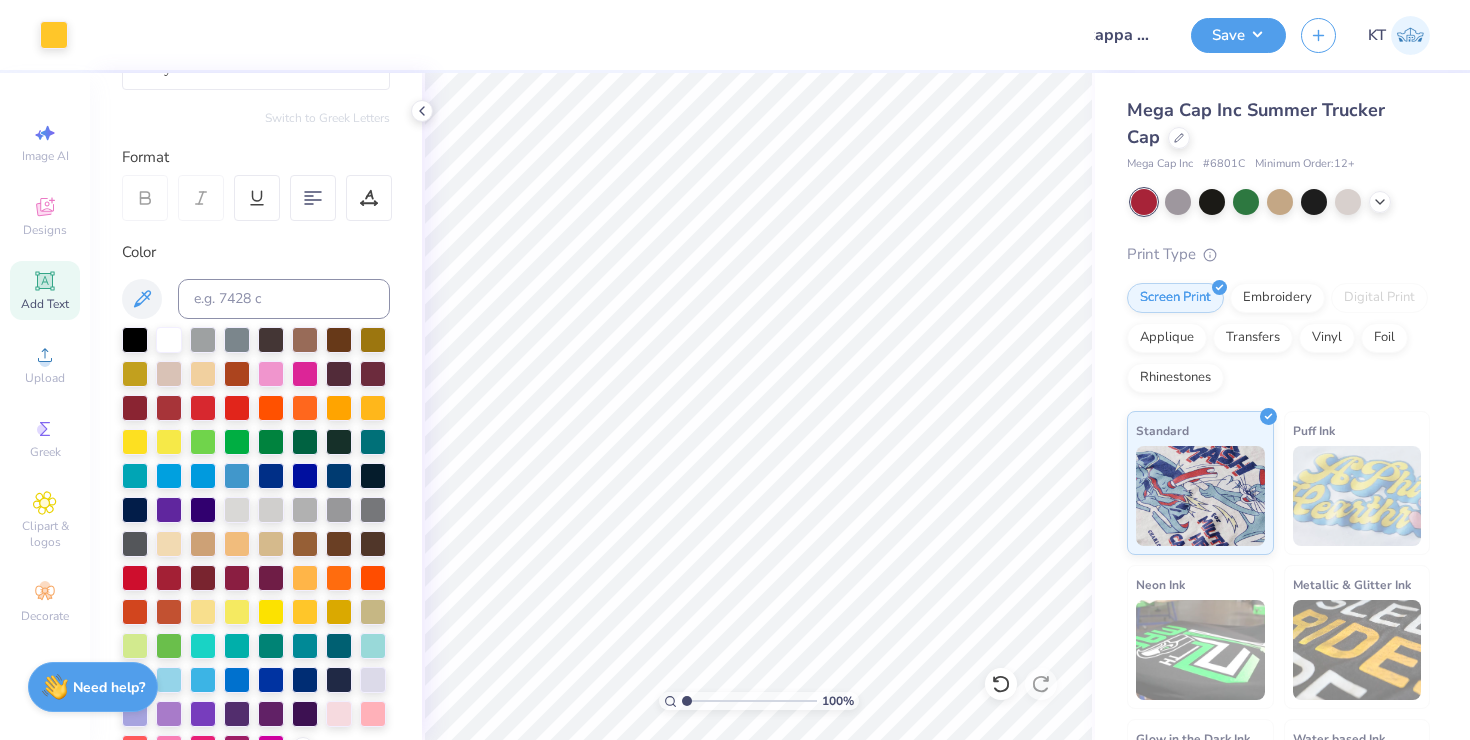 click on "Save KT" at bounding box center (1330, 35) 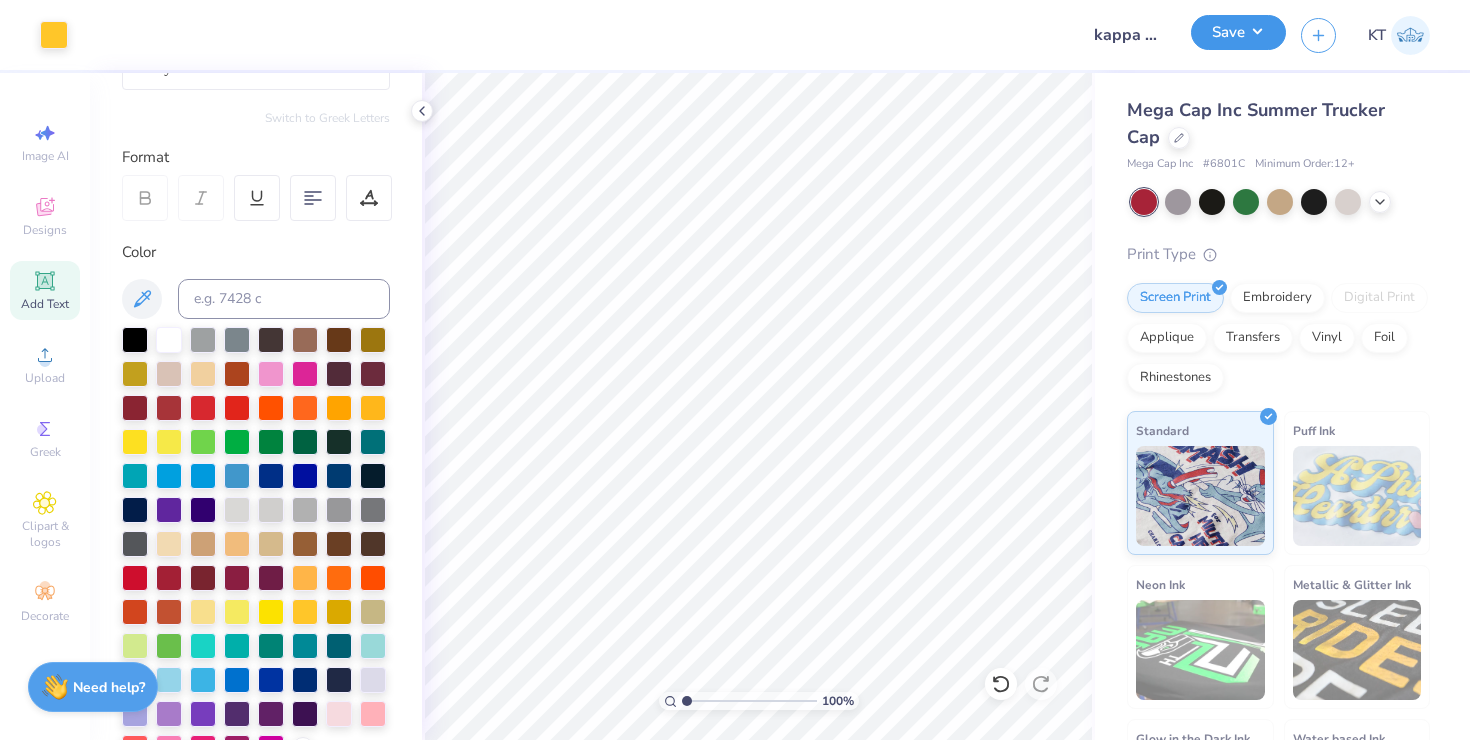 click on "Save" at bounding box center [1238, 32] 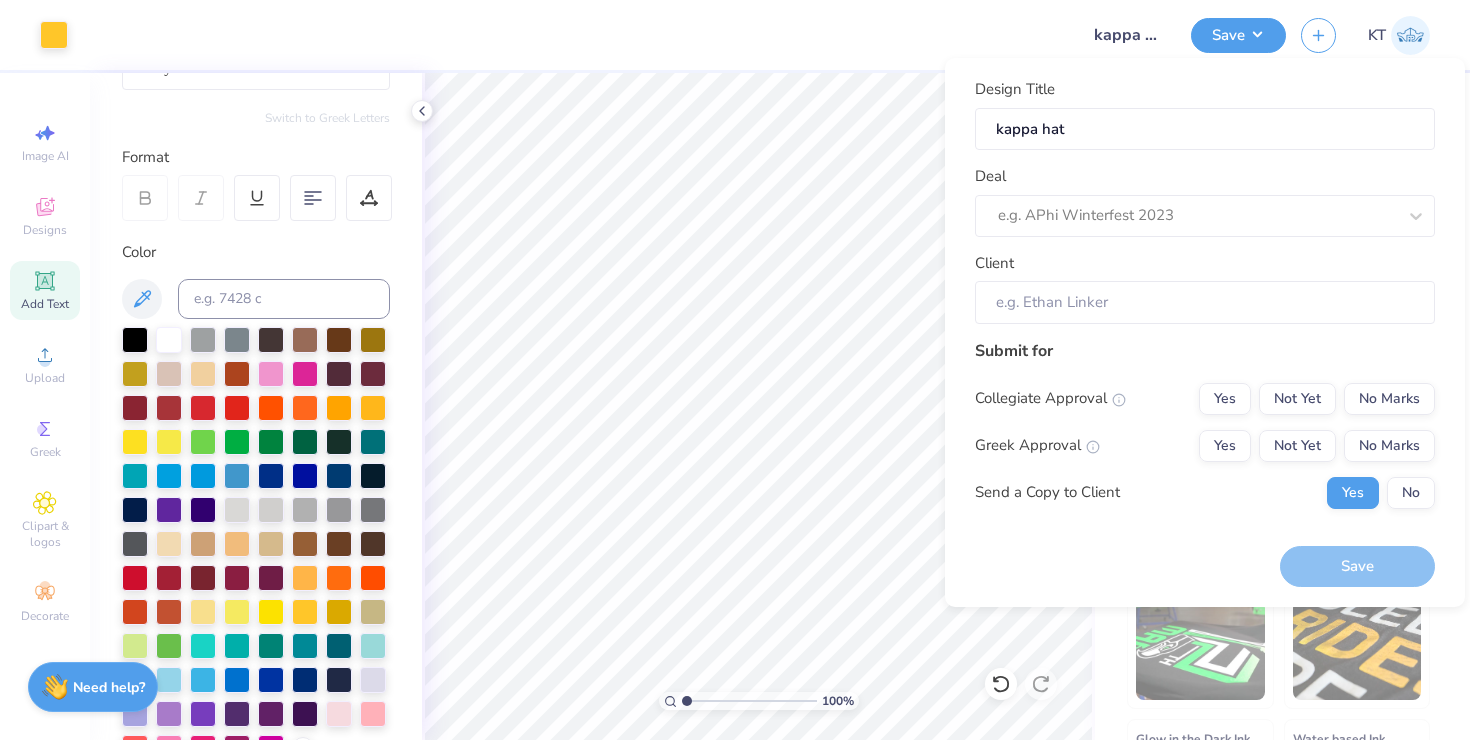 click on "Design Title kappa hat Deal e.g. APhi Winterfest 2023 Client" at bounding box center (1205, 201) 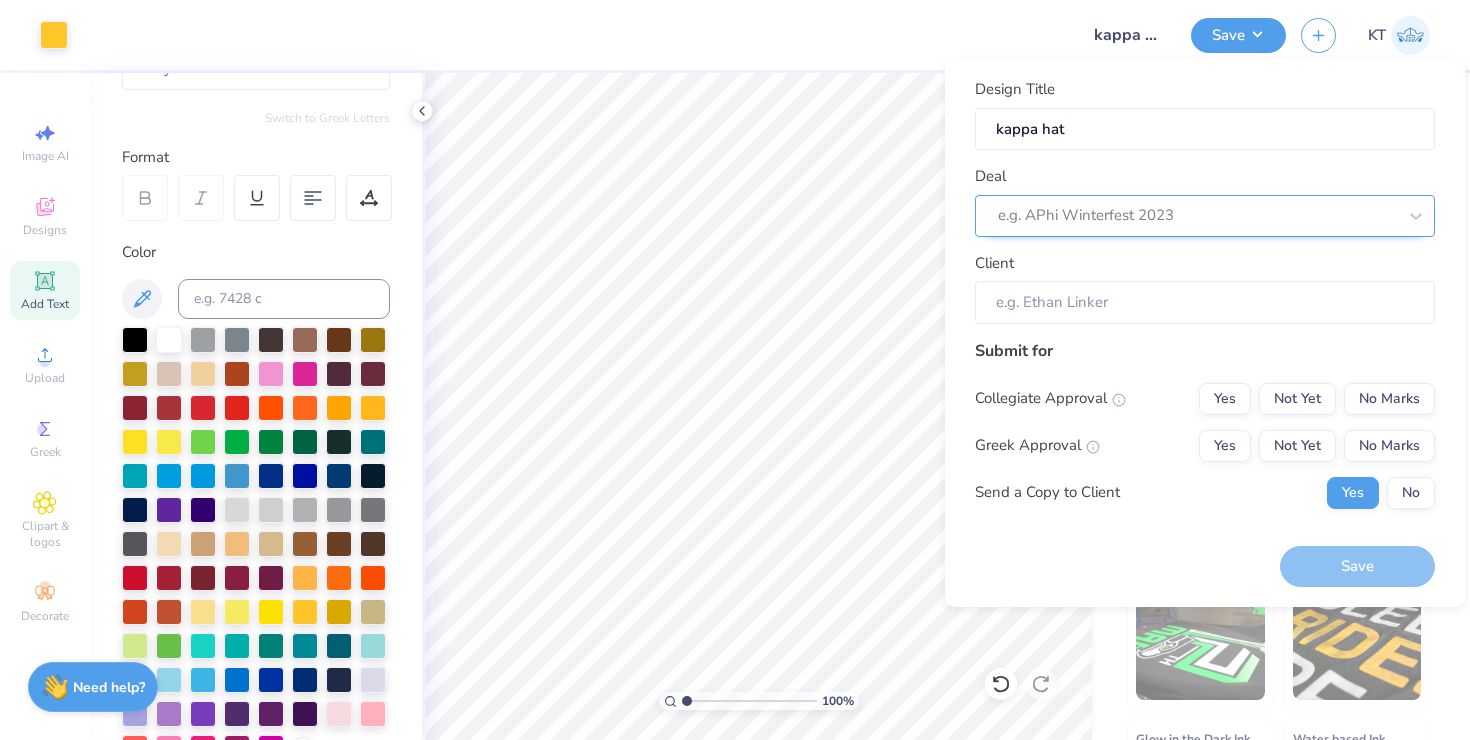 click at bounding box center [1197, 215] 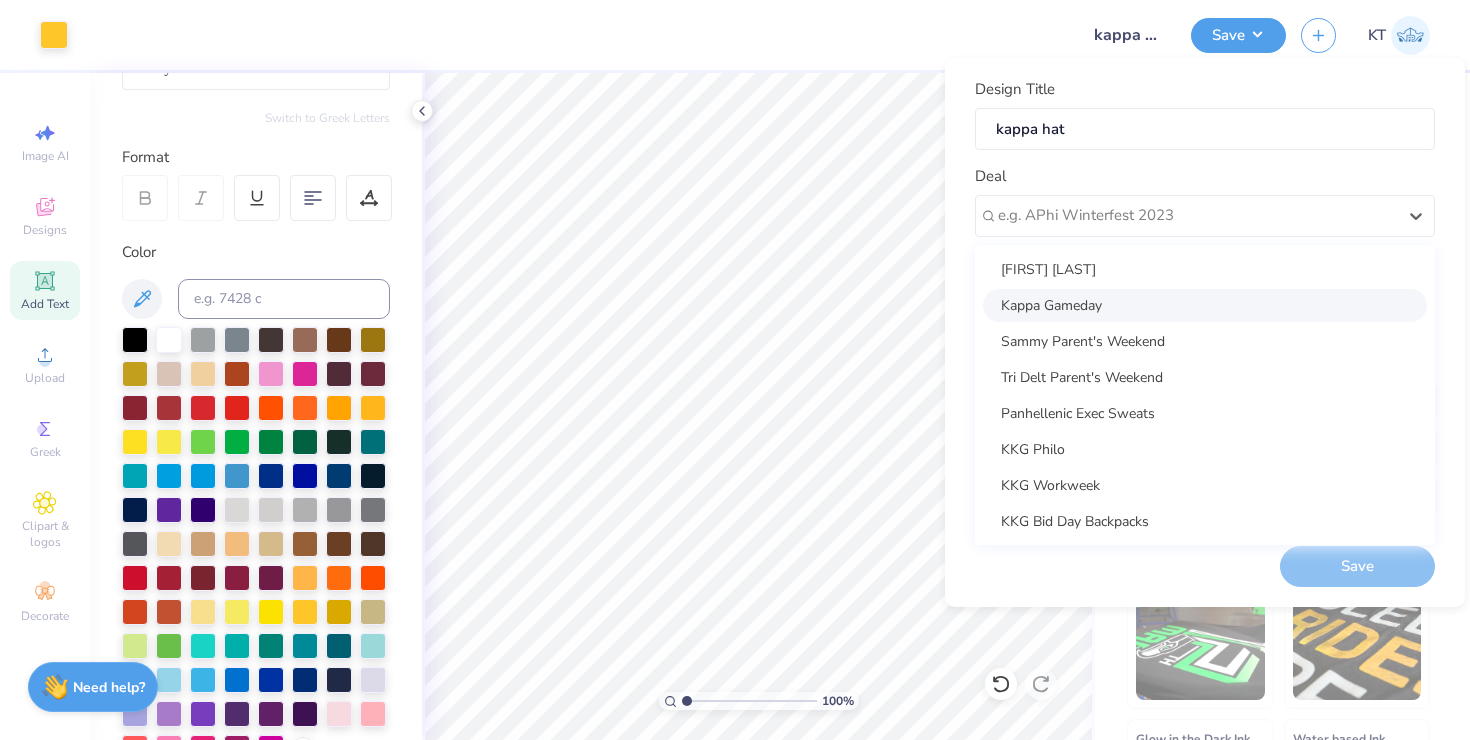 click on "Kappa Gameday" at bounding box center (1205, 305) 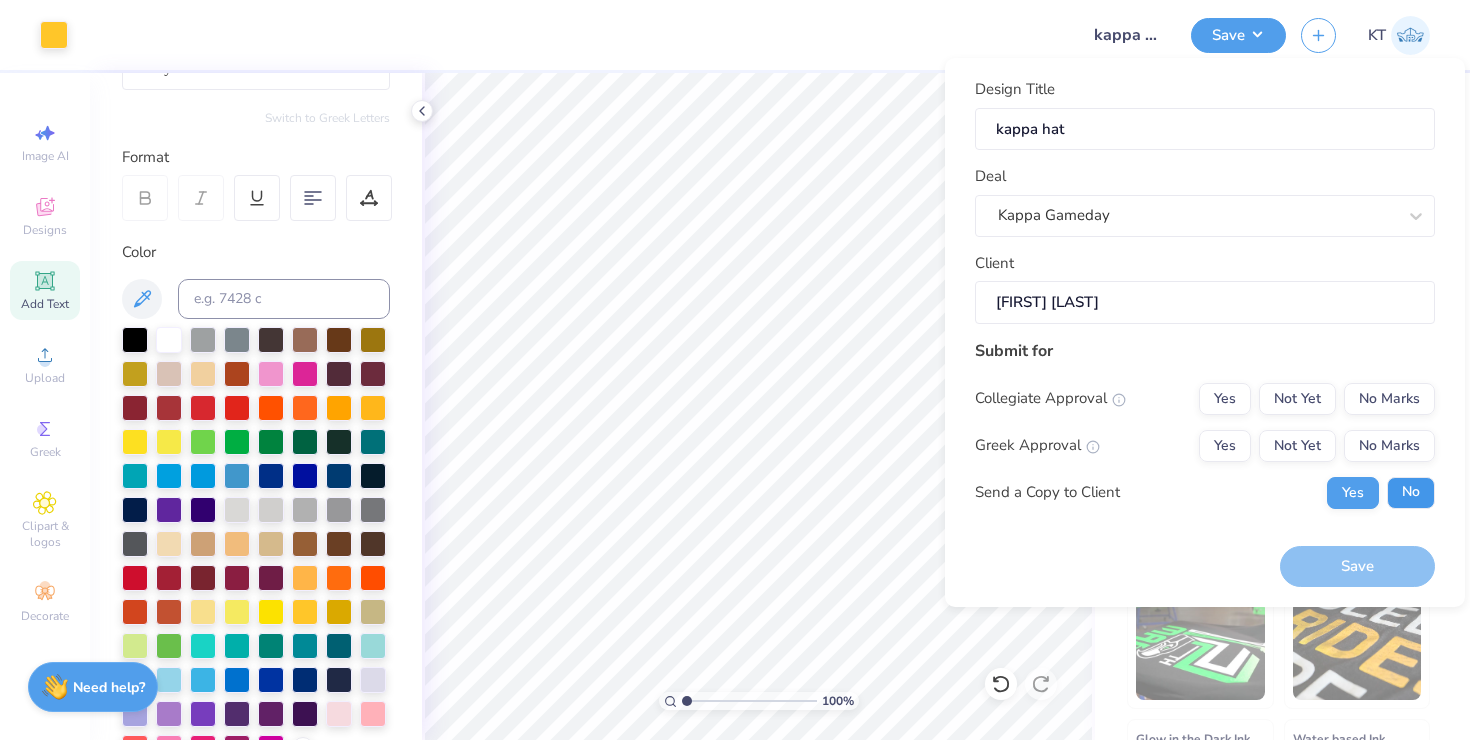 click on "No" at bounding box center [1411, 493] 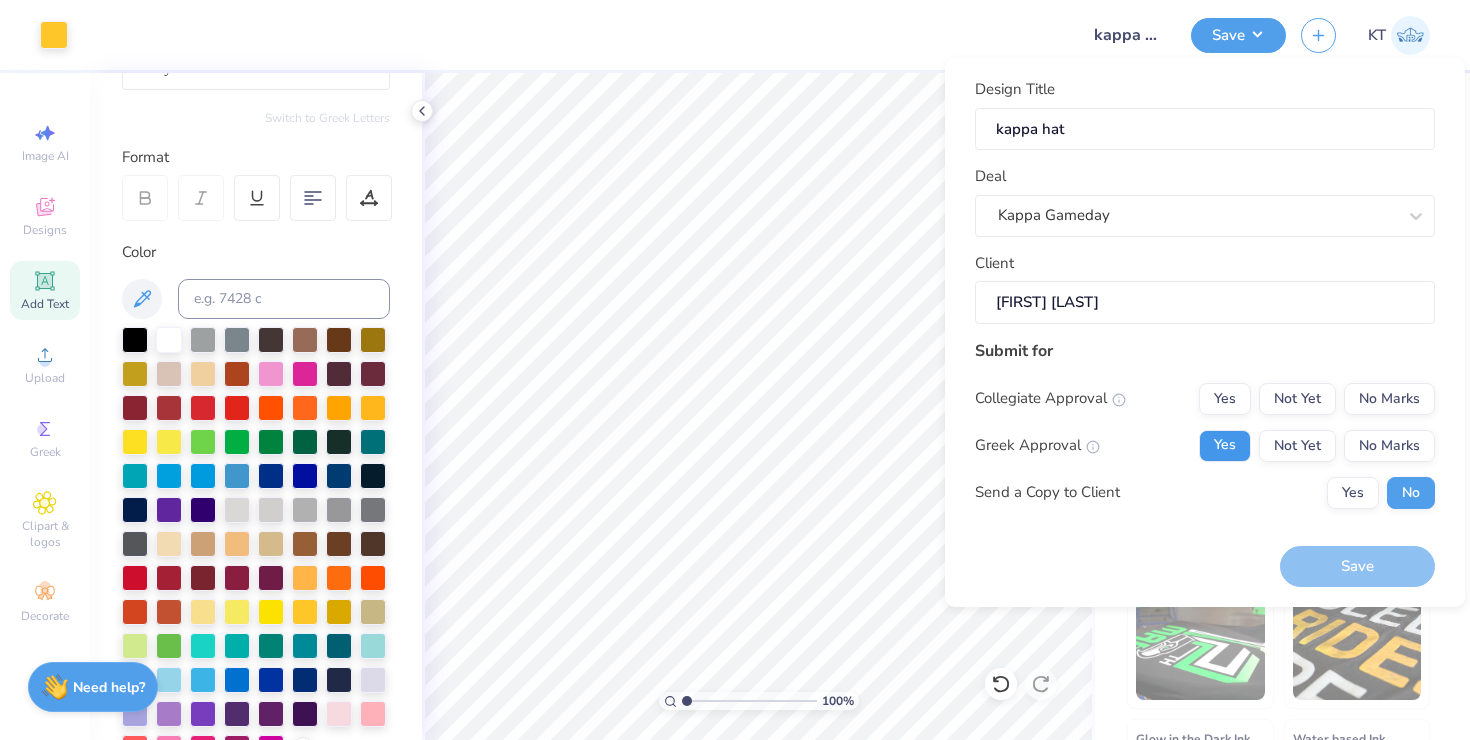 click on "Yes" at bounding box center [1225, 446] 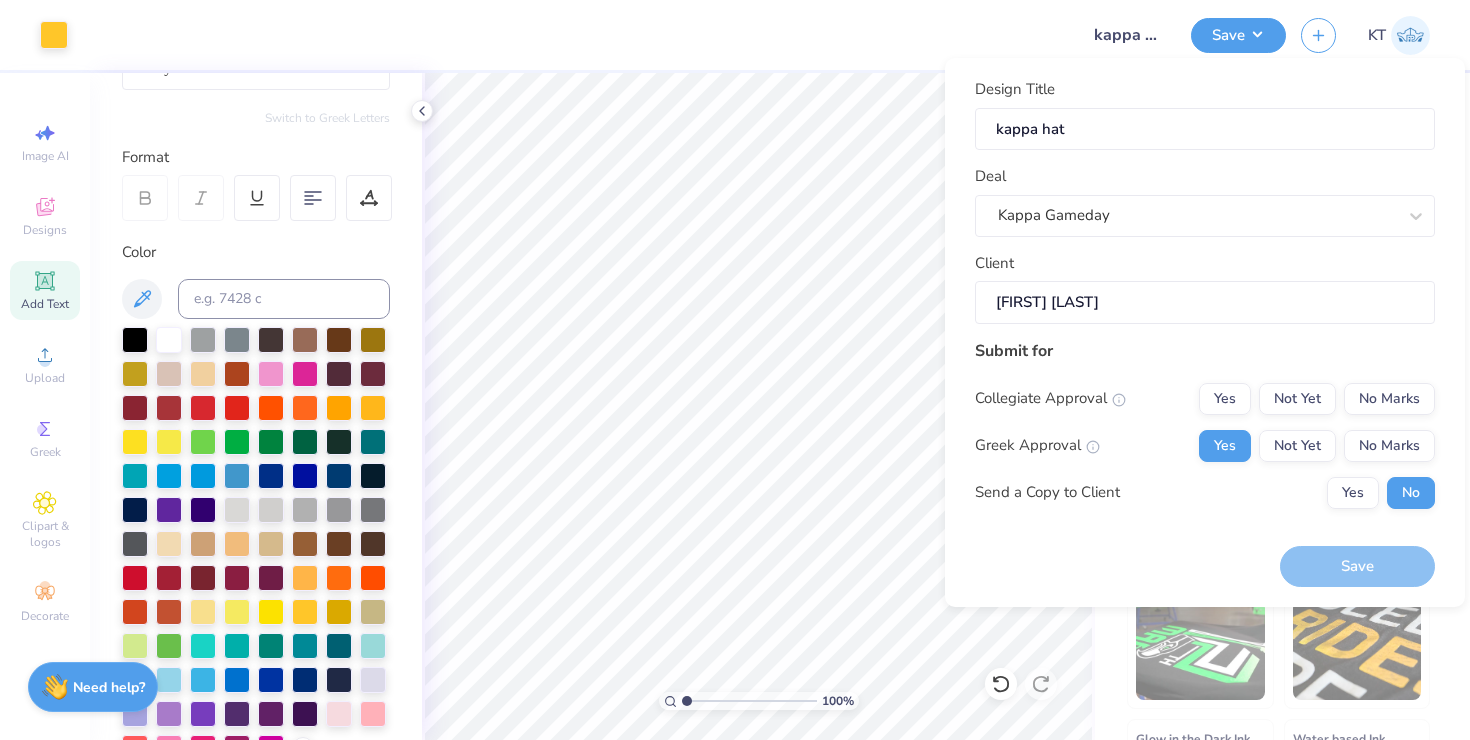 click on "Collegiate Approval Yes Not Yet No Marks Greek Approval Yes Not Yet No Marks Send a Copy to Client Yes No" at bounding box center (1205, 446) 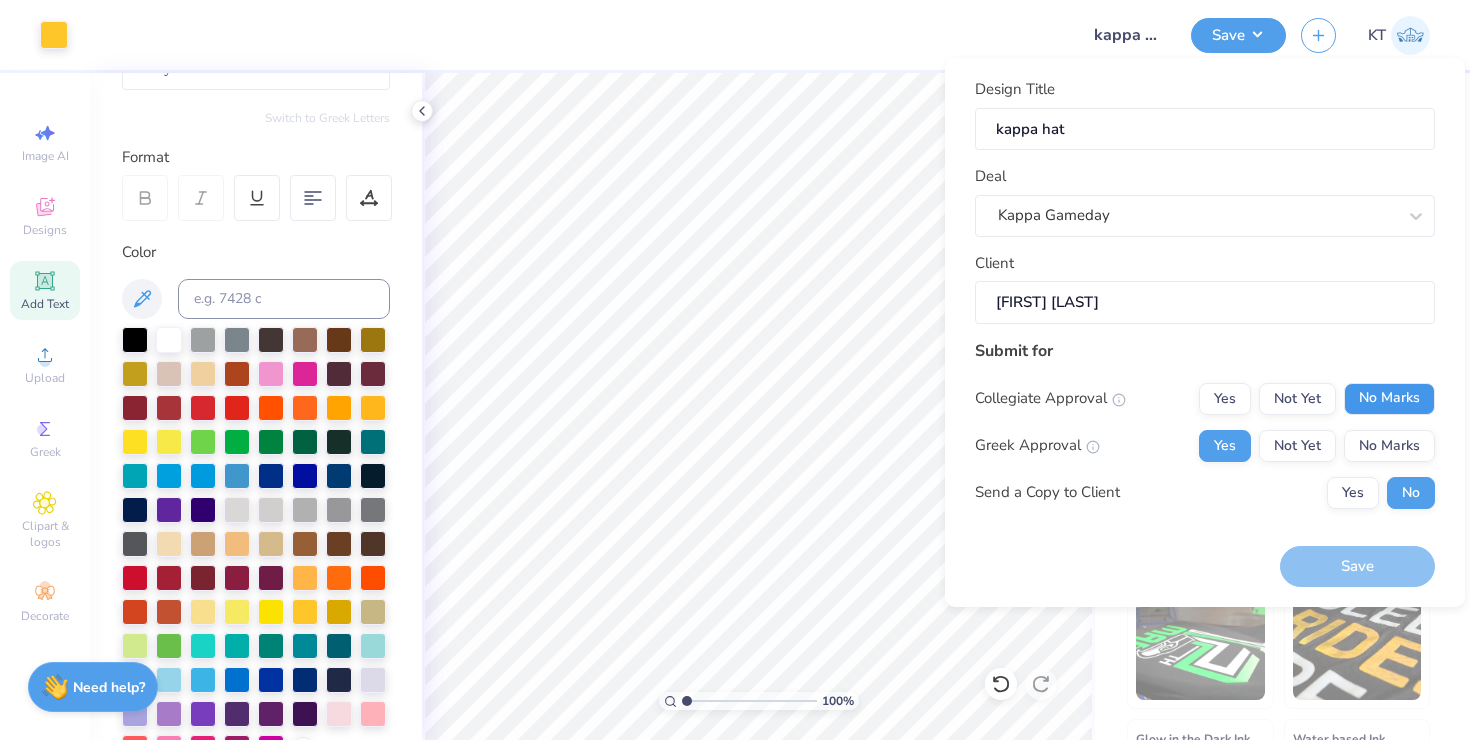 click on "No Marks" at bounding box center [1389, 399] 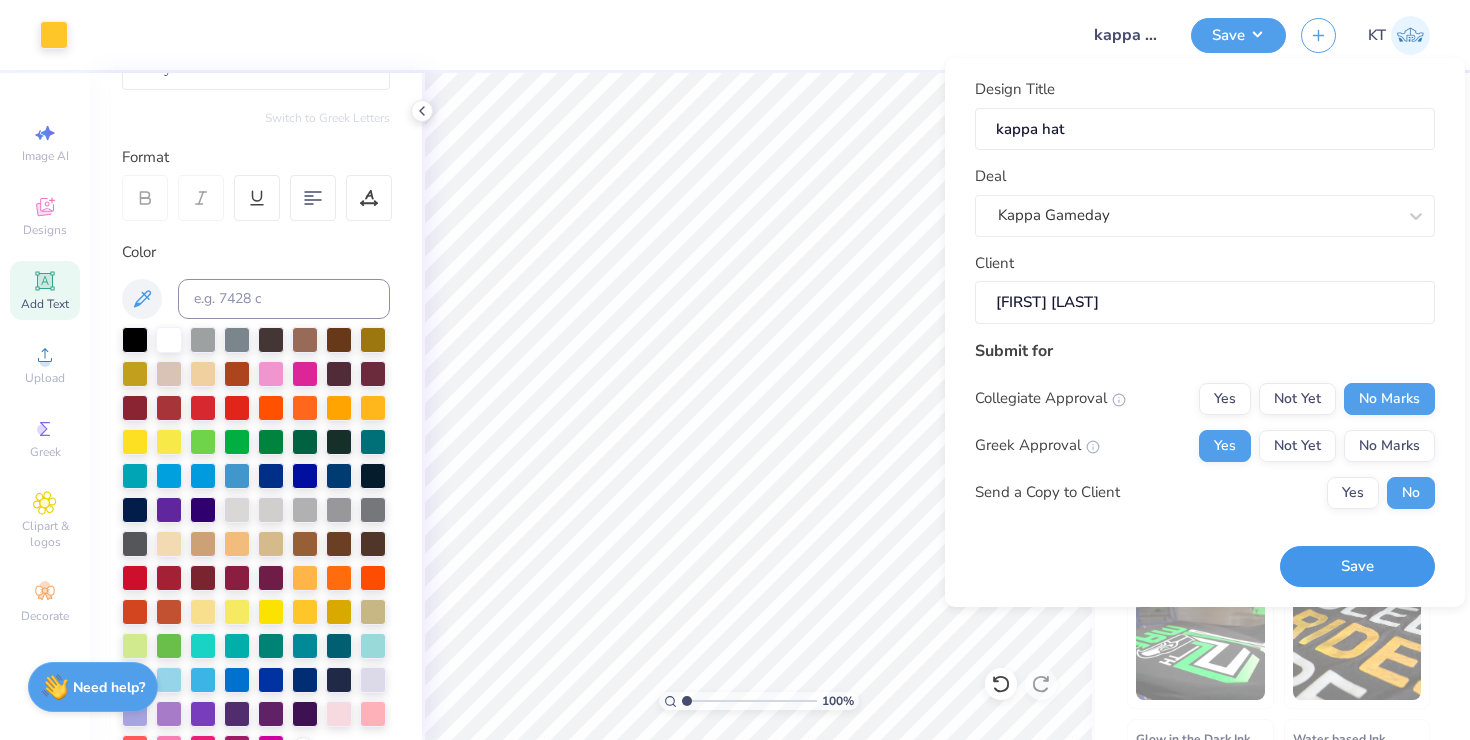 click on "Save" at bounding box center [1357, 566] 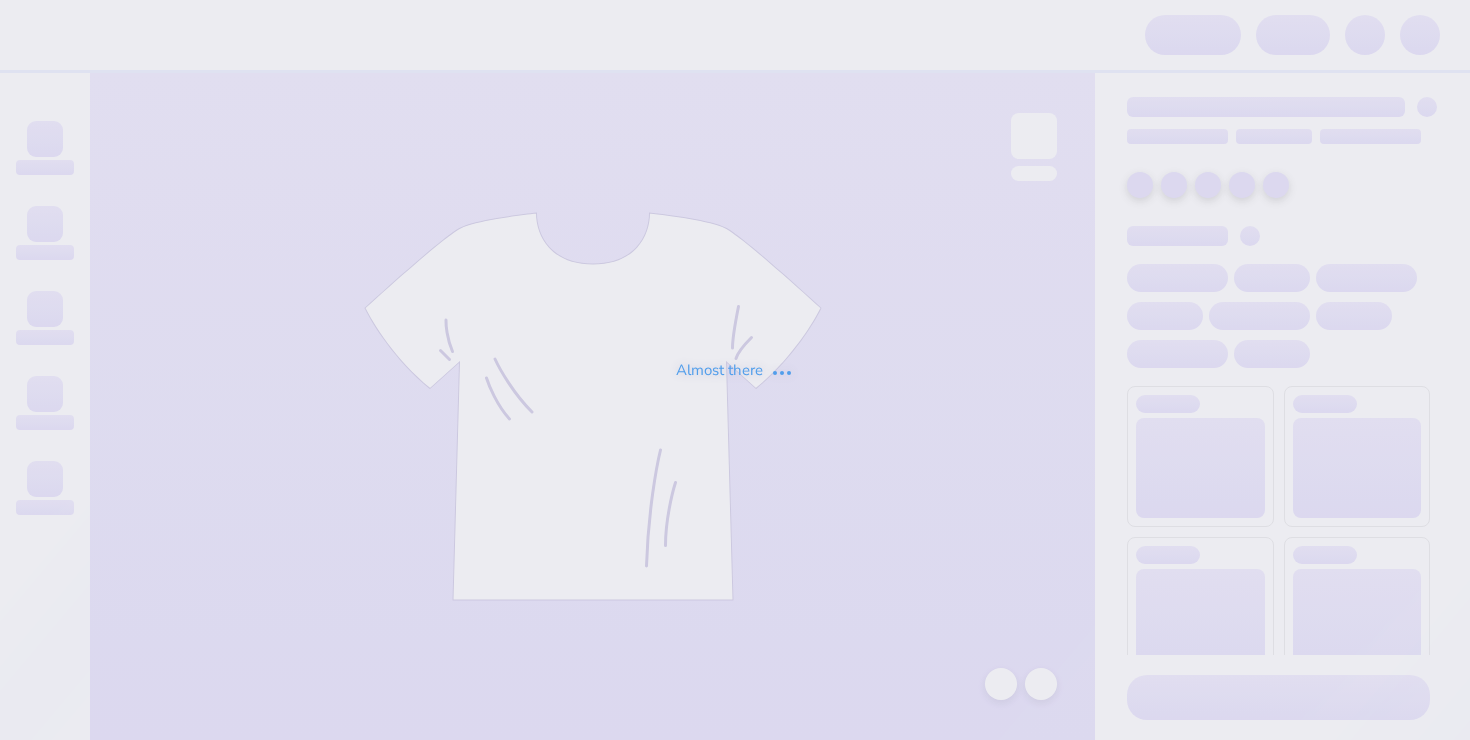 scroll, scrollTop: 0, scrollLeft: 0, axis: both 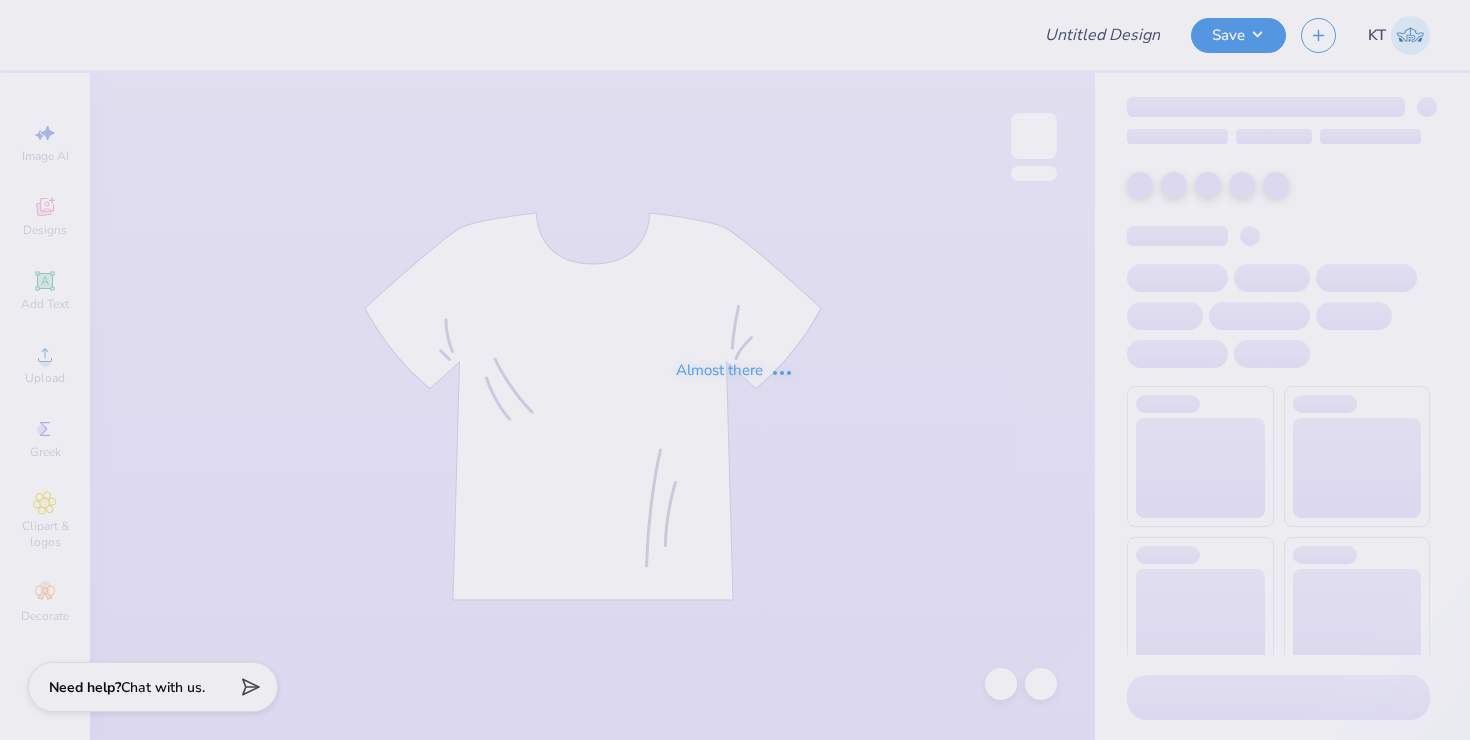 type on "kappa hat" 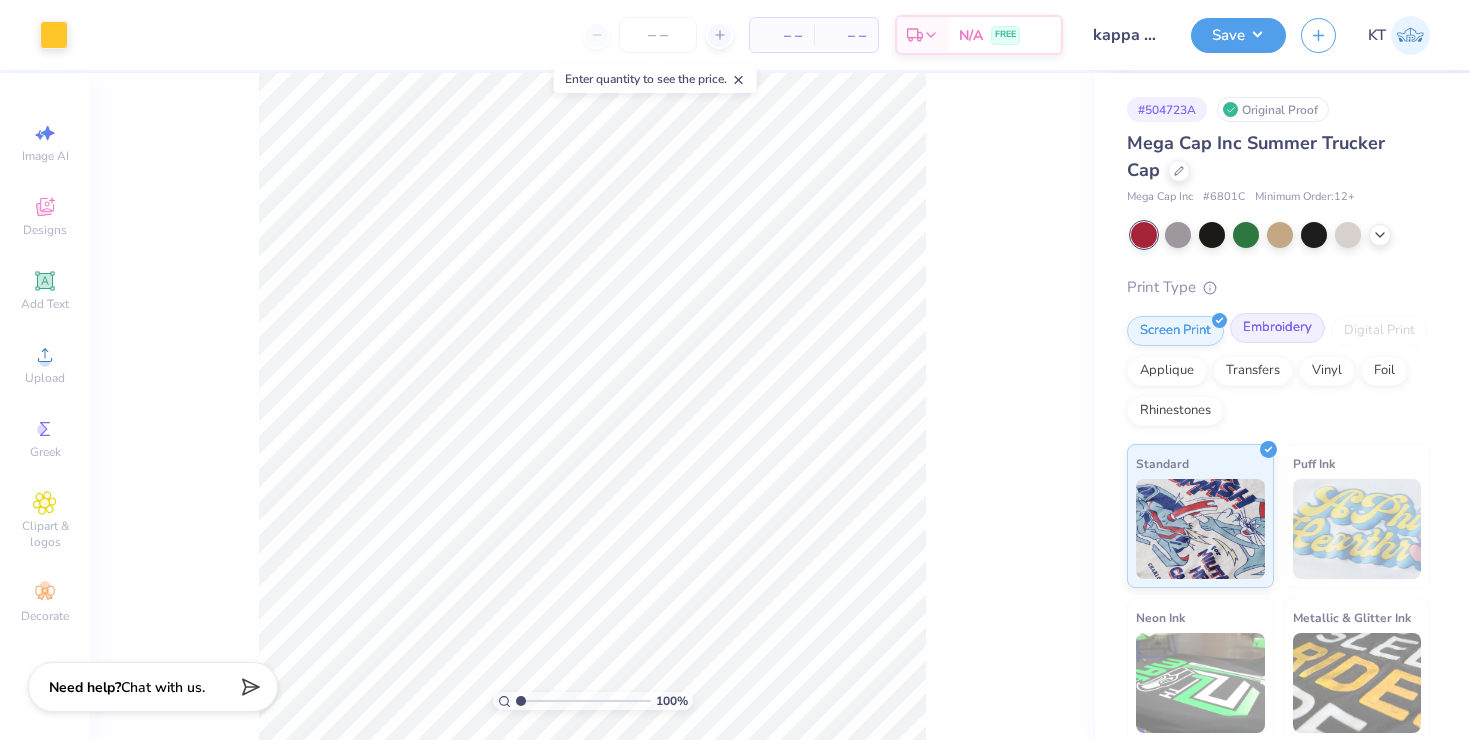 click on "Embroidery" at bounding box center [1277, 328] 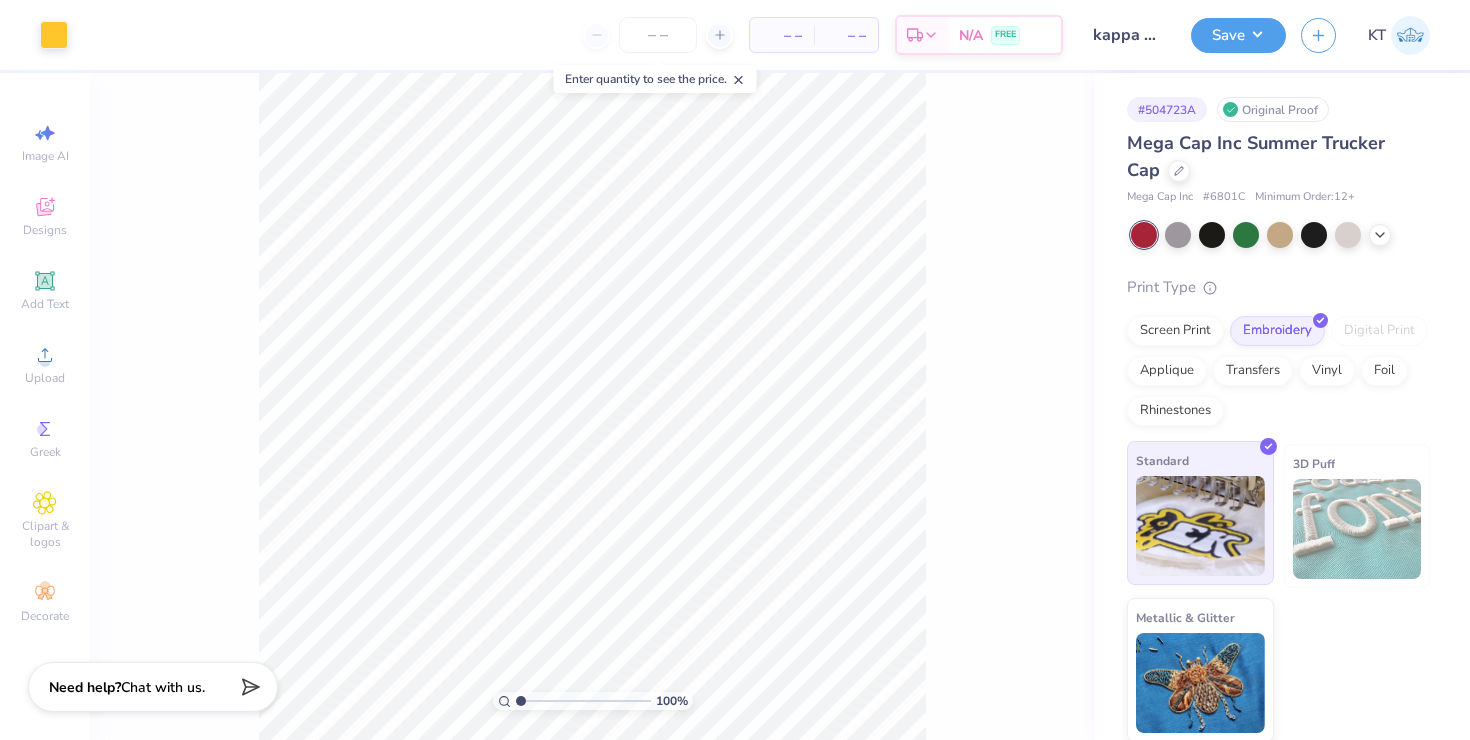 click at bounding box center (1200, 526) 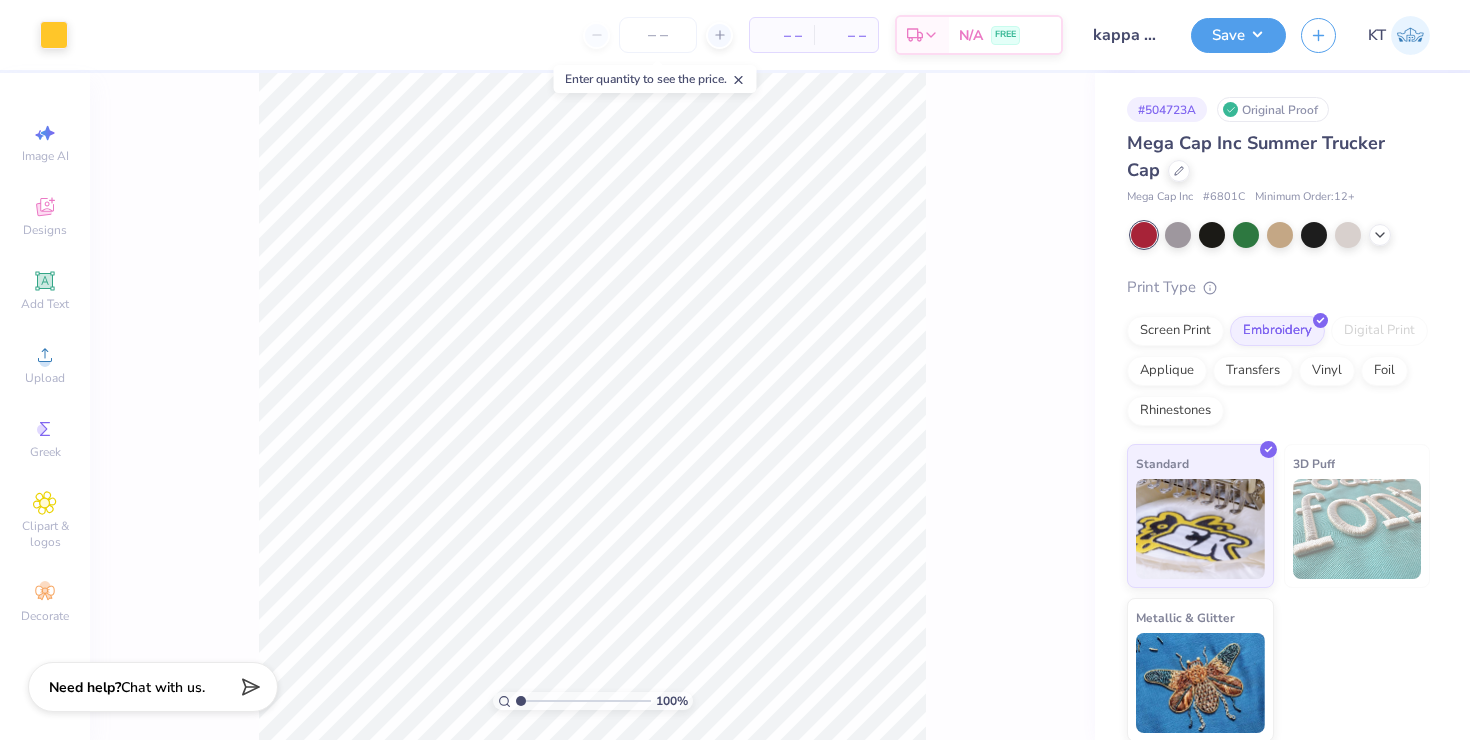 click at bounding box center [1357, 529] 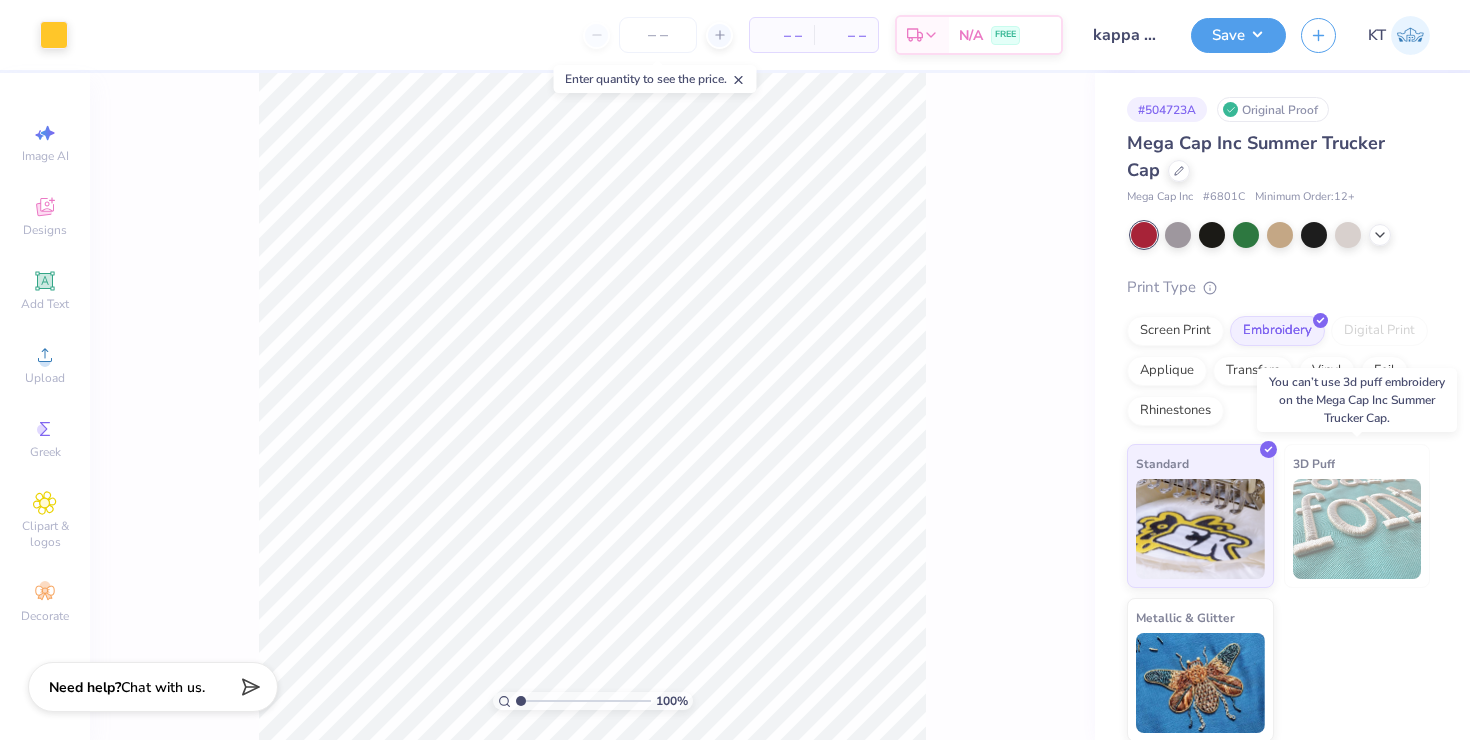 scroll, scrollTop: 2, scrollLeft: 0, axis: vertical 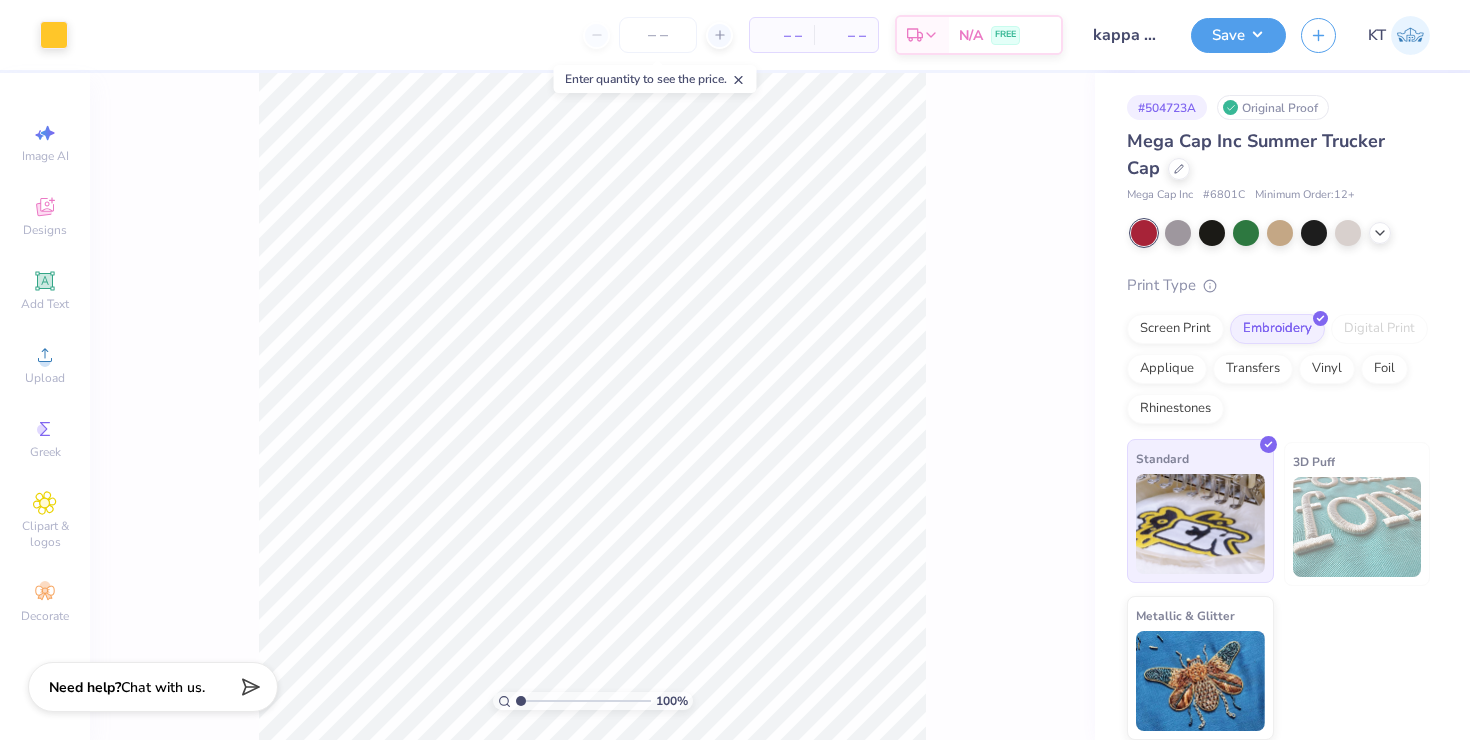 click at bounding box center [1200, 524] 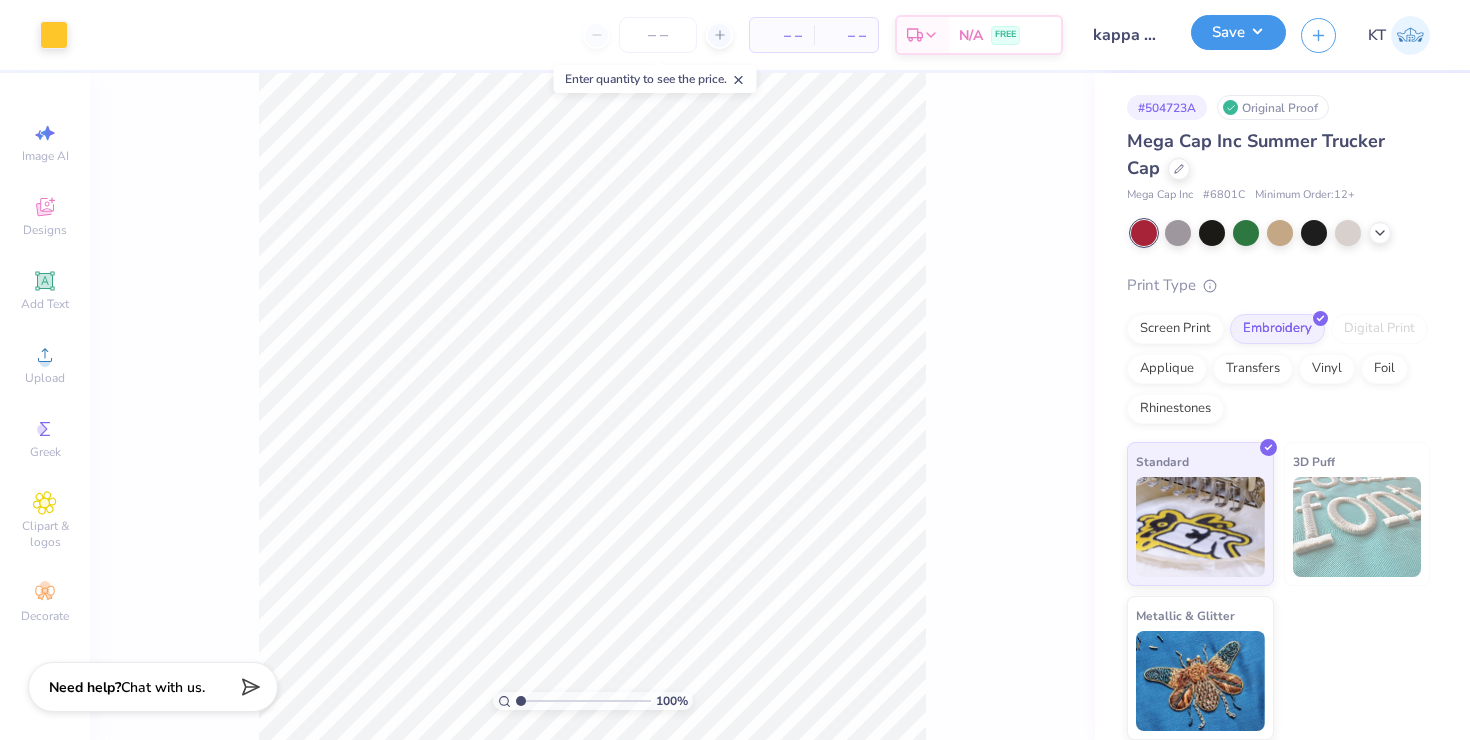 click on "Save" at bounding box center (1238, 32) 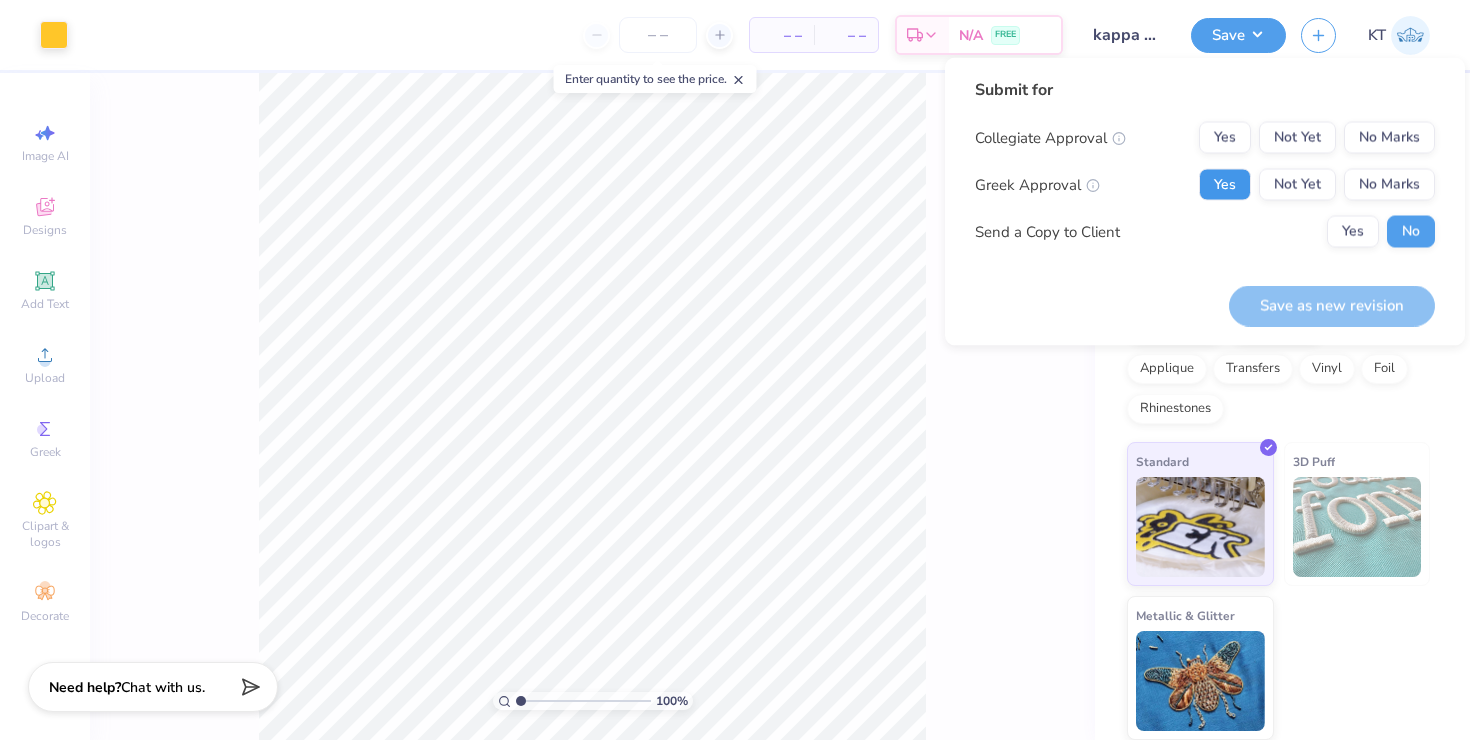 click on "Yes" at bounding box center [1225, 185] 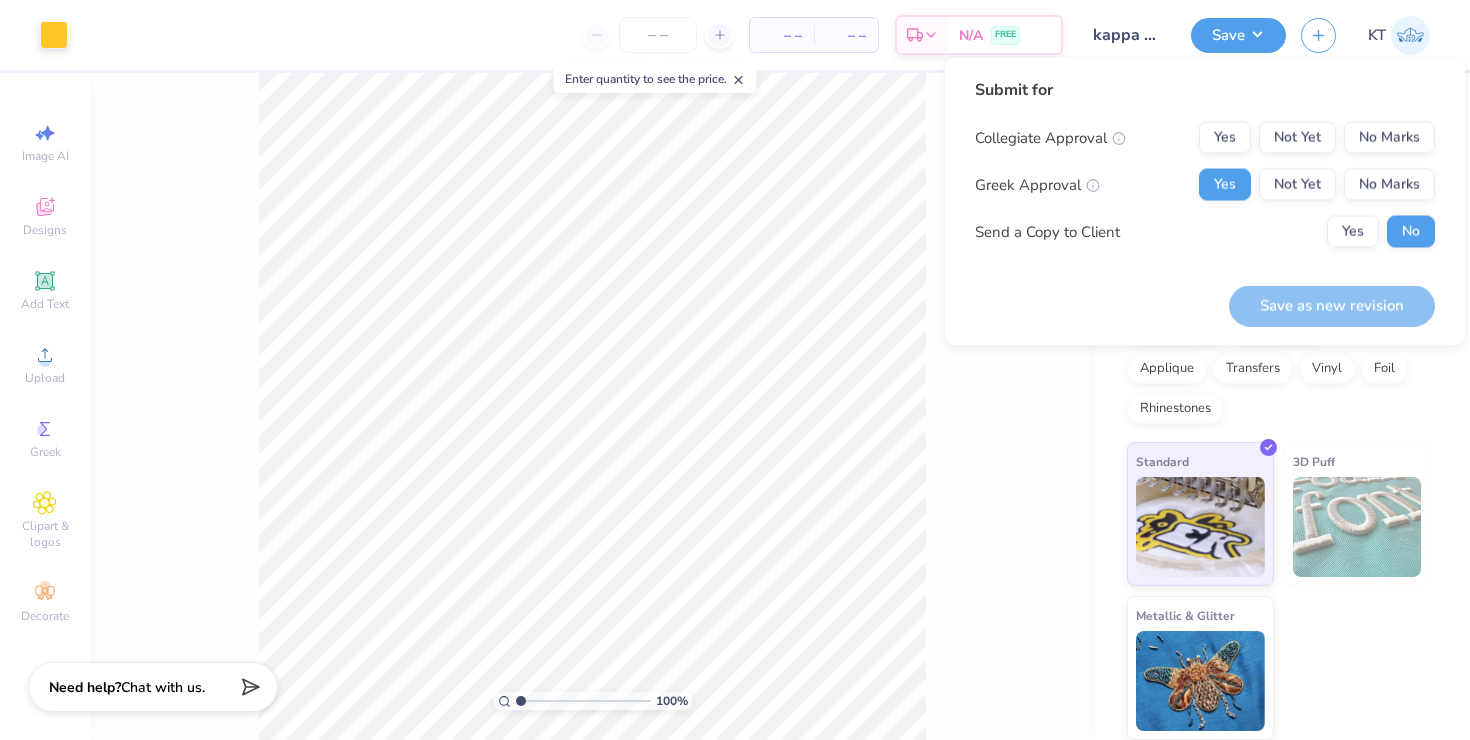 click on "Collegiate Approval Yes Not Yet No Marks Greek Approval Yes Not Yet No Marks Send a Copy to Client Yes No" at bounding box center (1205, 185) 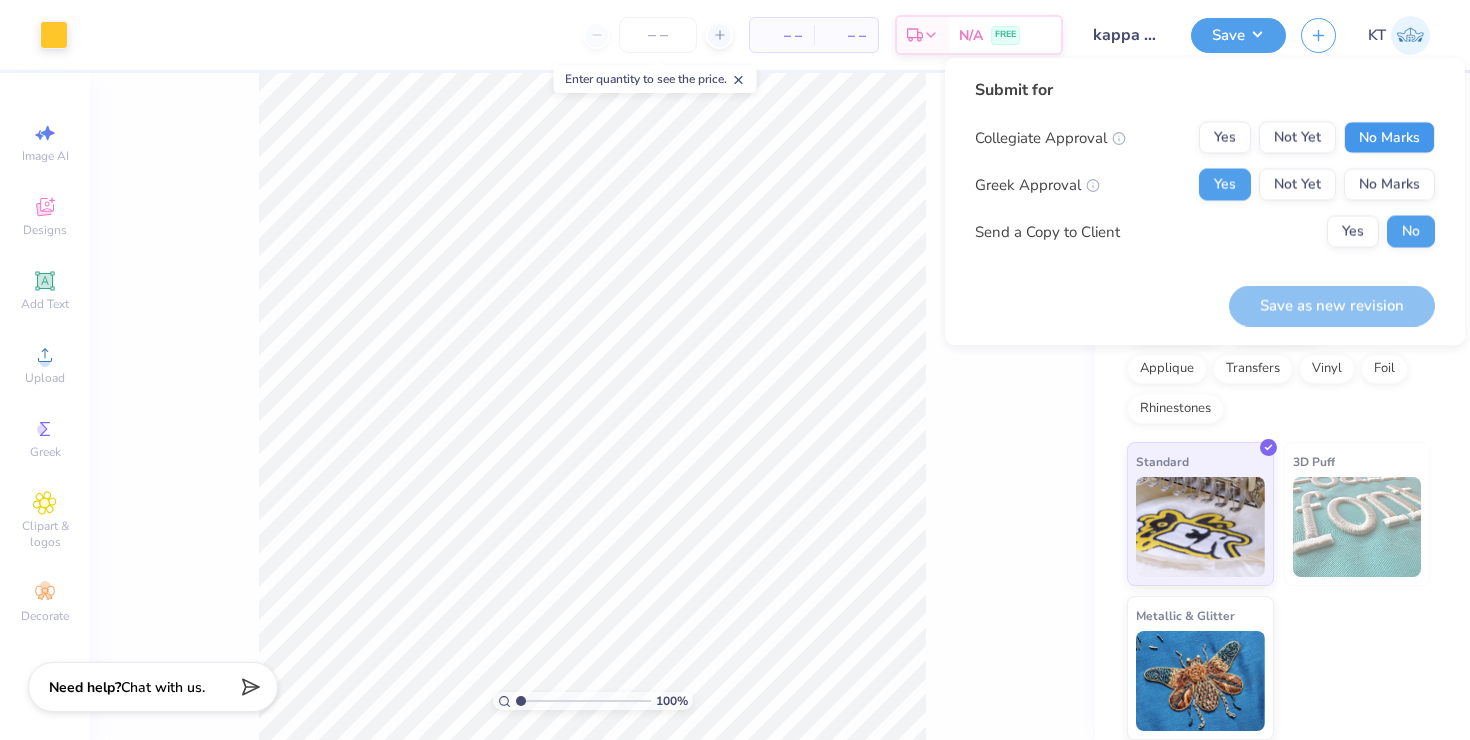 click on "No Marks" at bounding box center (1389, 138) 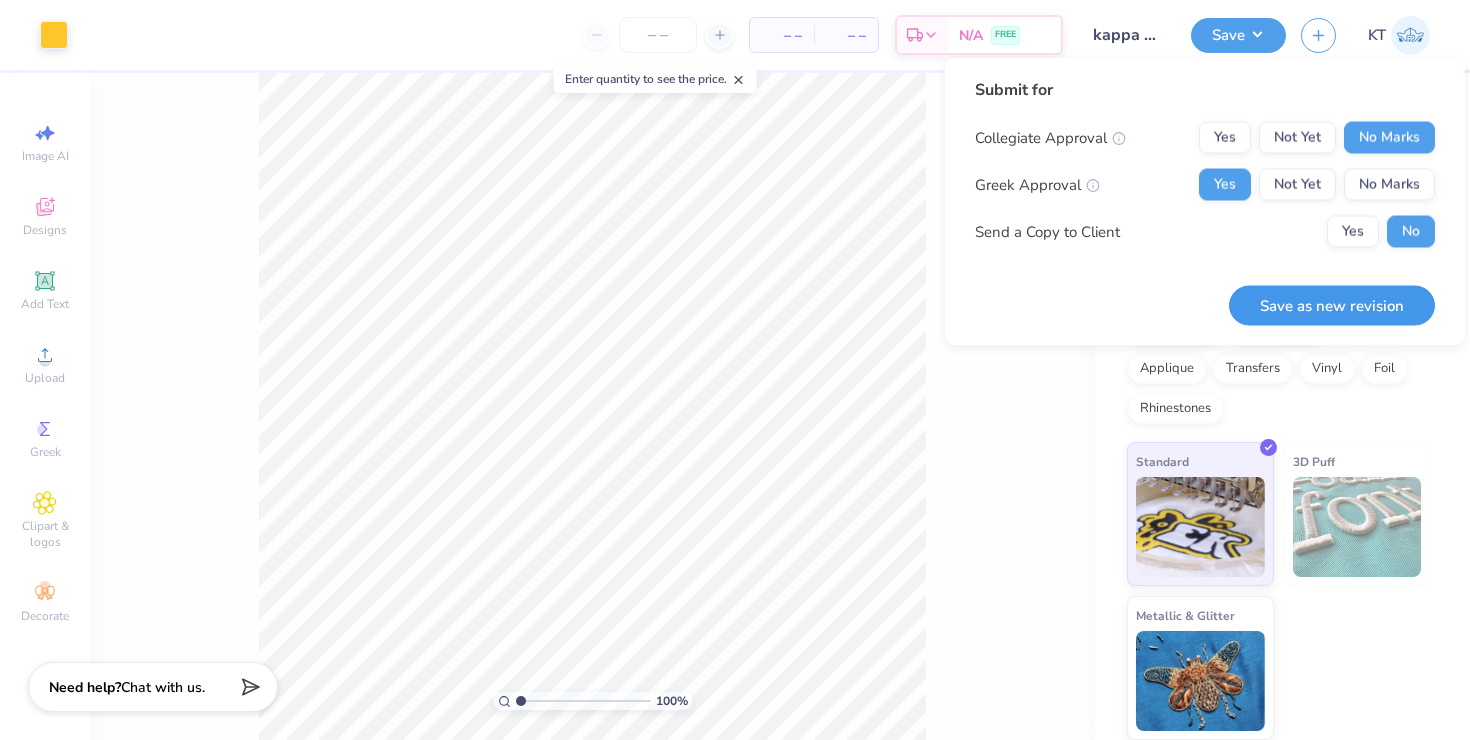 click on "Save as new revision" at bounding box center [1332, 305] 